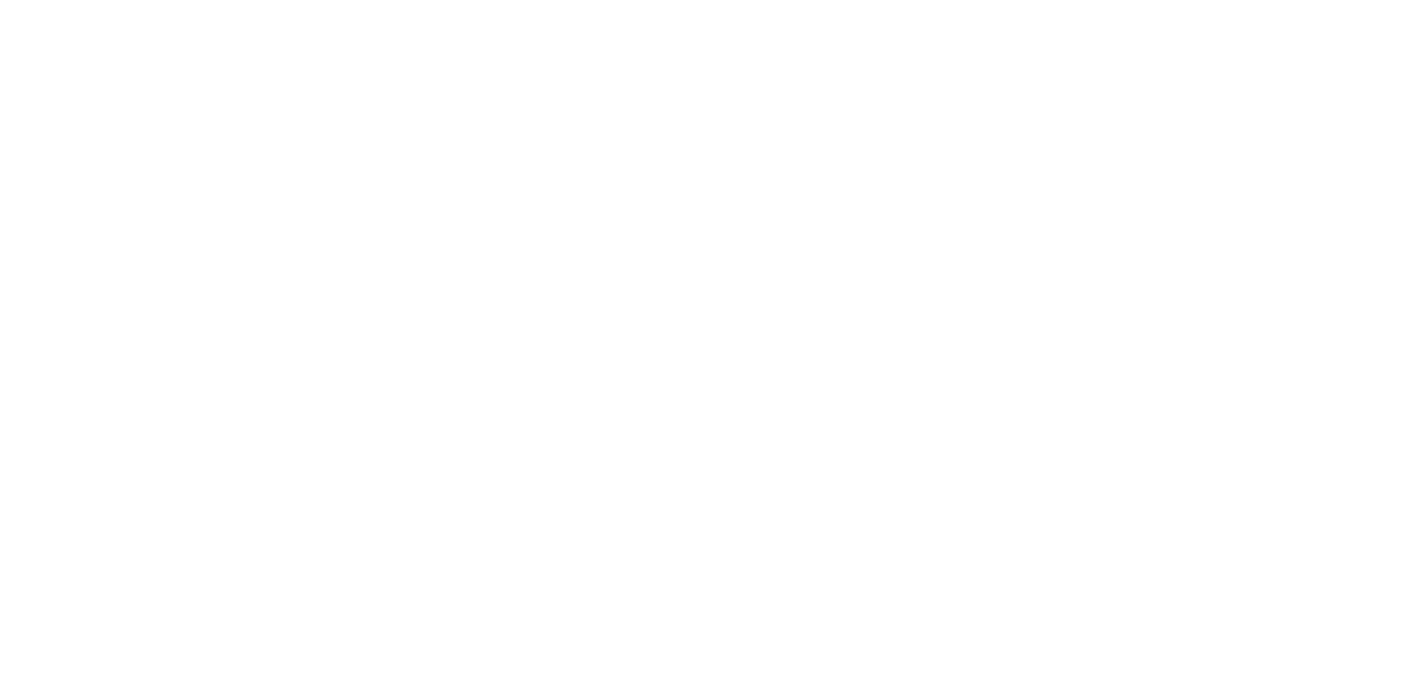scroll, scrollTop: 0, scrollLeft: 0, axis: both 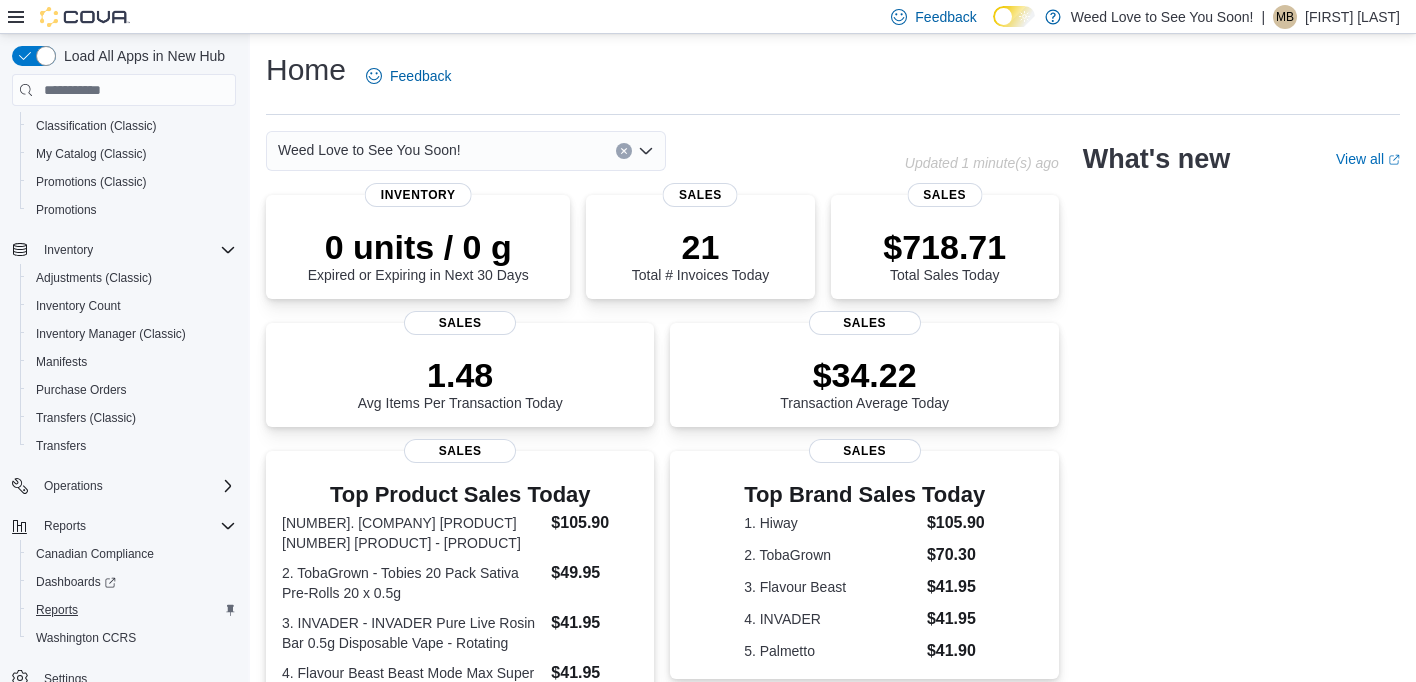 click on "Reports" at bounding box center [57, 610] 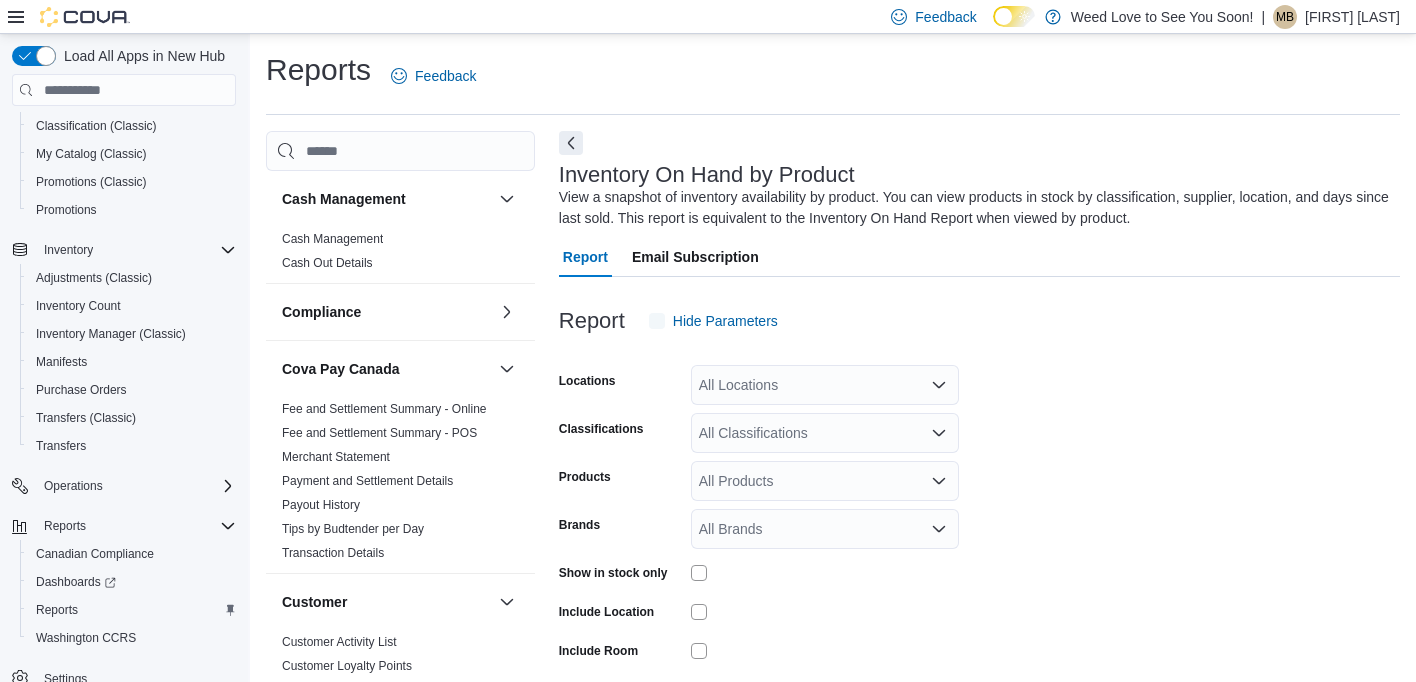 scroll, scrollTop: 66, scrollLeft: 0, axis: vertical 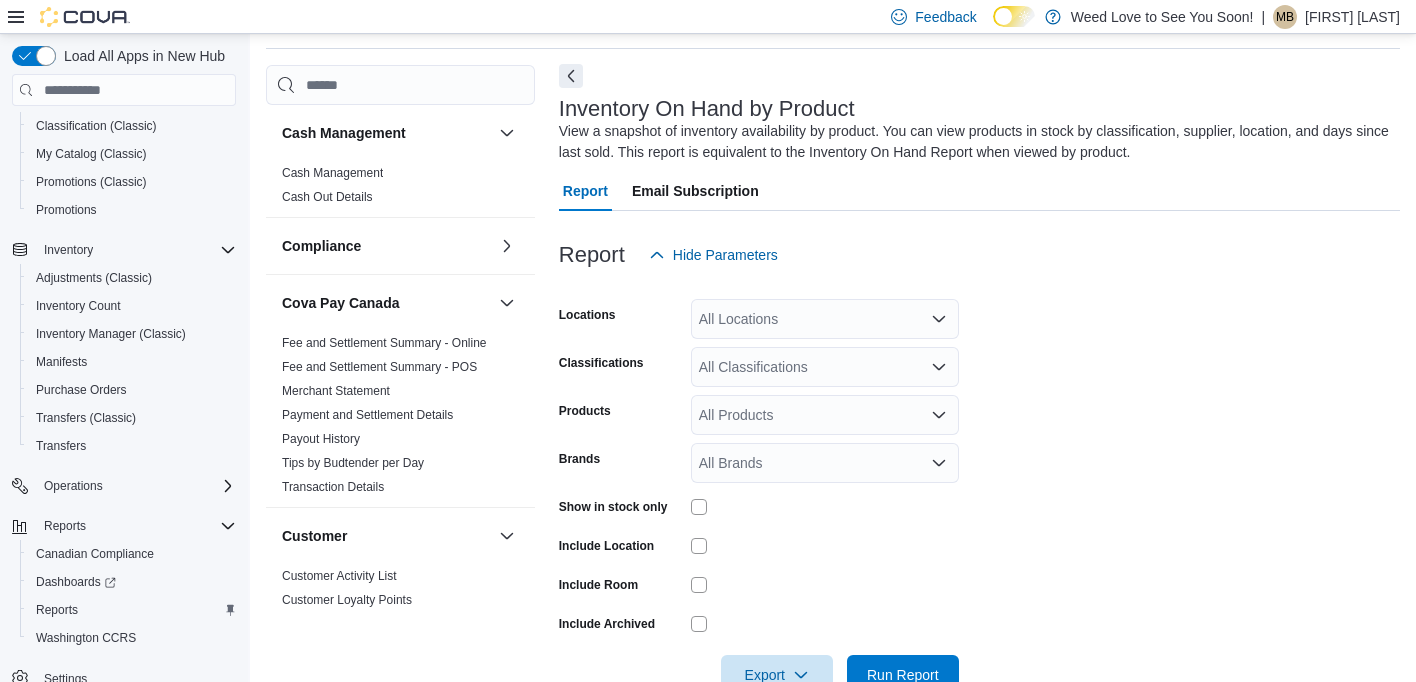 click at bounding box center [571, 76] 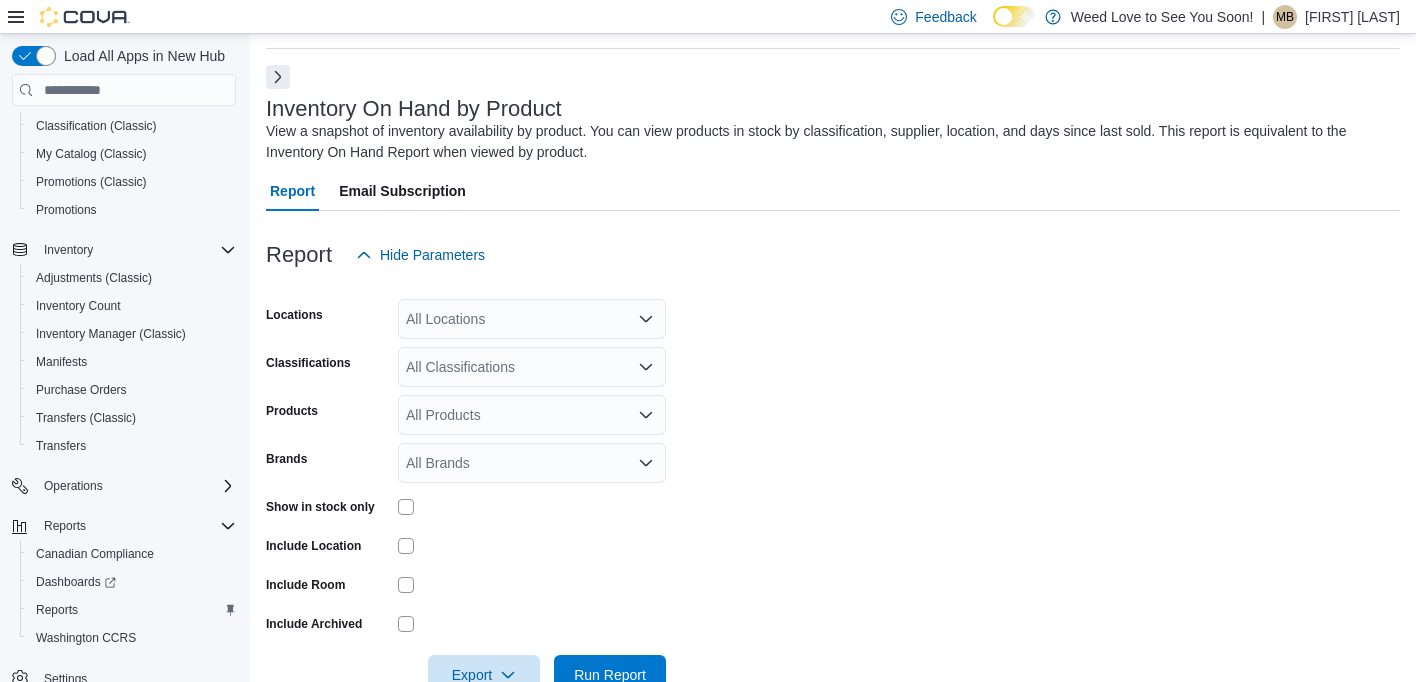 click on "All Locations" at bounding box center (532, 319) 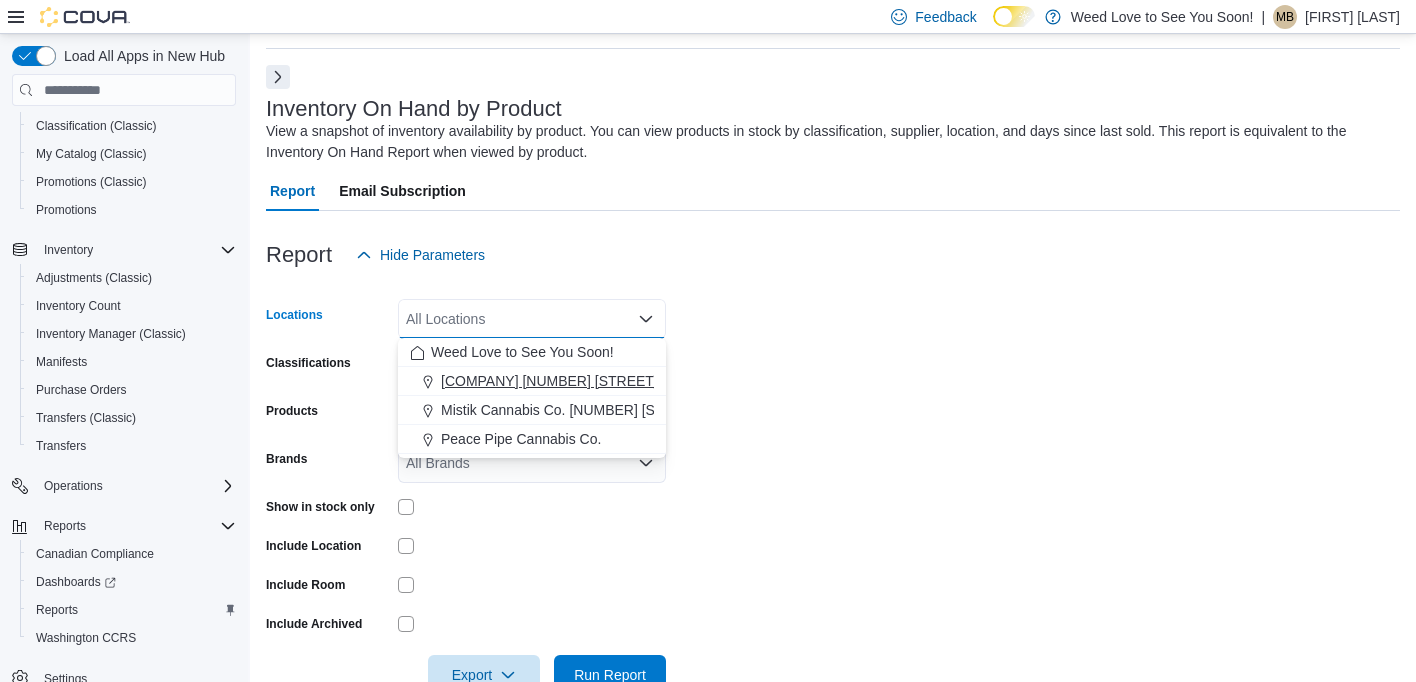 click on "[COMPANY] [NUMBER] [STREET]" at bounding box center [549, 381] 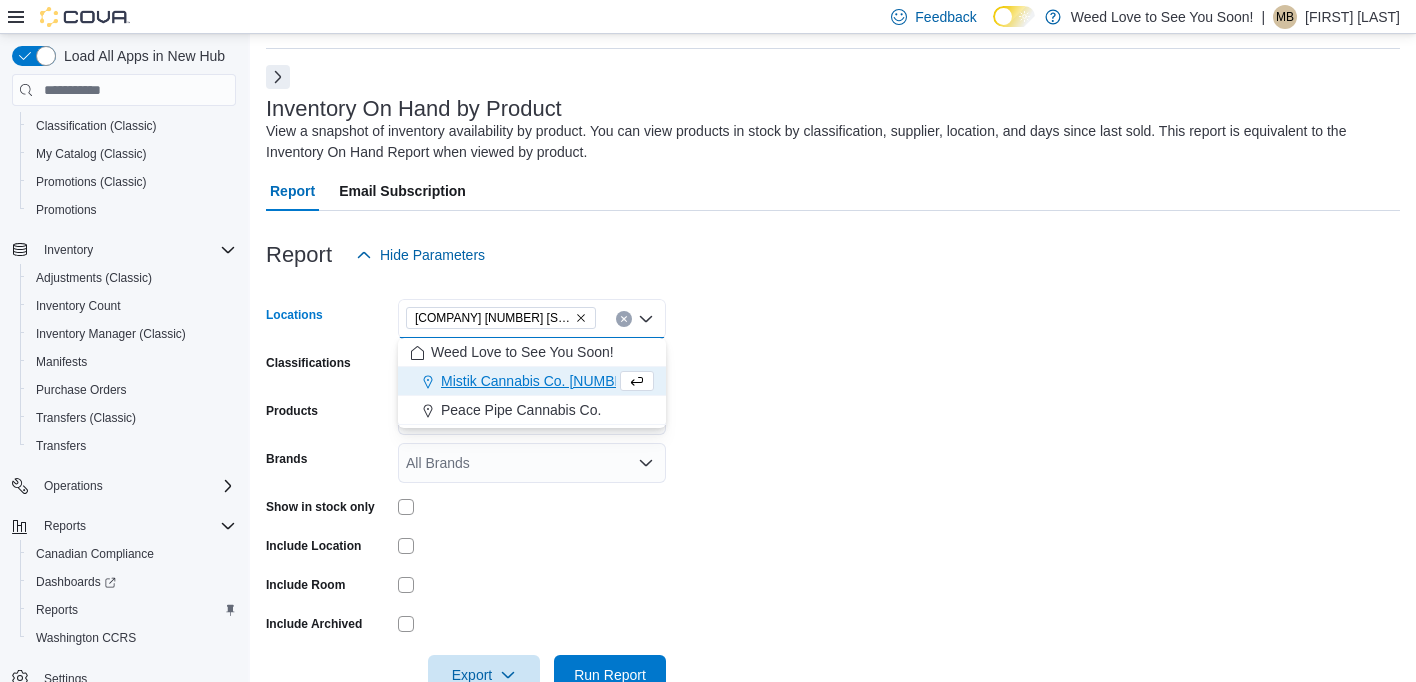 click on "Locations Mistik Cannabis Co. [NUMBER] [STREET] Mistik Cannabis Co. [NUMBER] [STREET]. Press Backspace to delete Mistik Cannabis Co. [NUMBER] [STREET]. Combo box input. All Locations. Type some text or, to display a list of choices, press Down Arrow. To exit the list of choices, press Escape. Classifications All Classifications Products All Products Brands All Brands Show in stock only Include Location Include Room Include Archived Export Run Report" at bounding box center (833, 485) 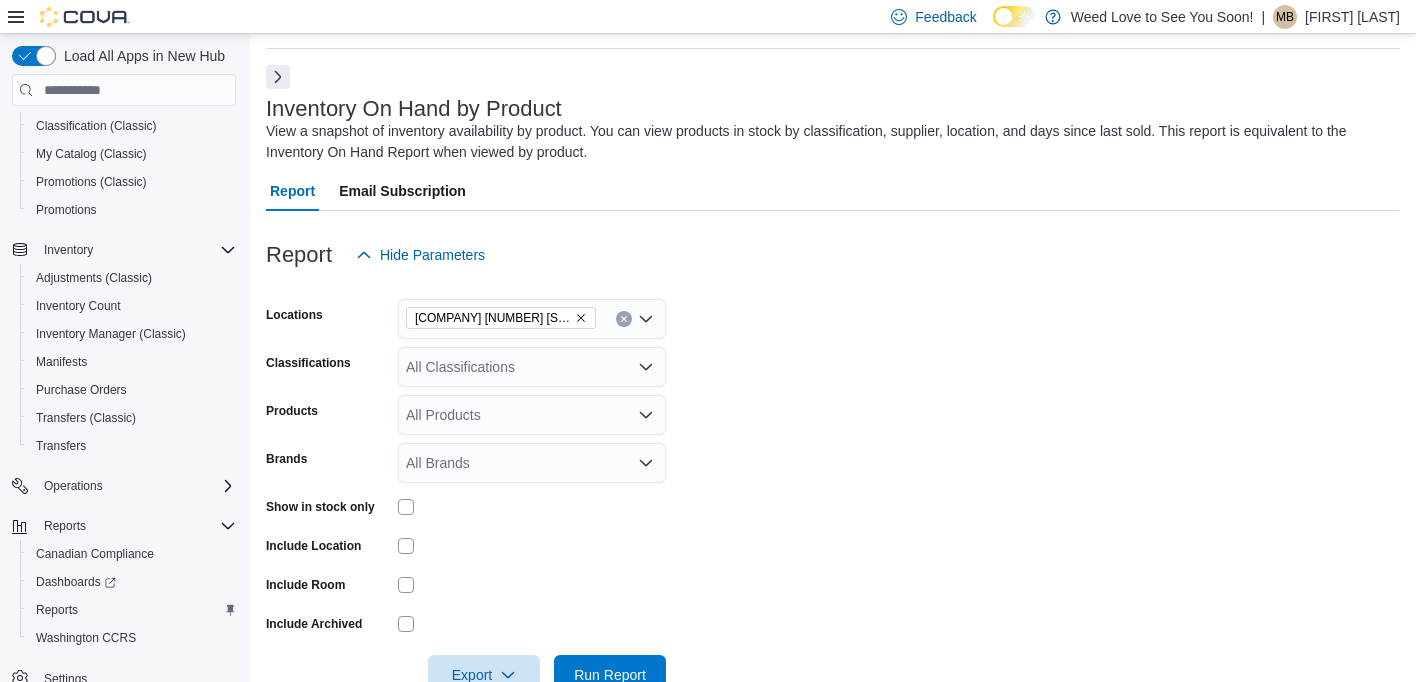 click at bounding box center [532, 506] 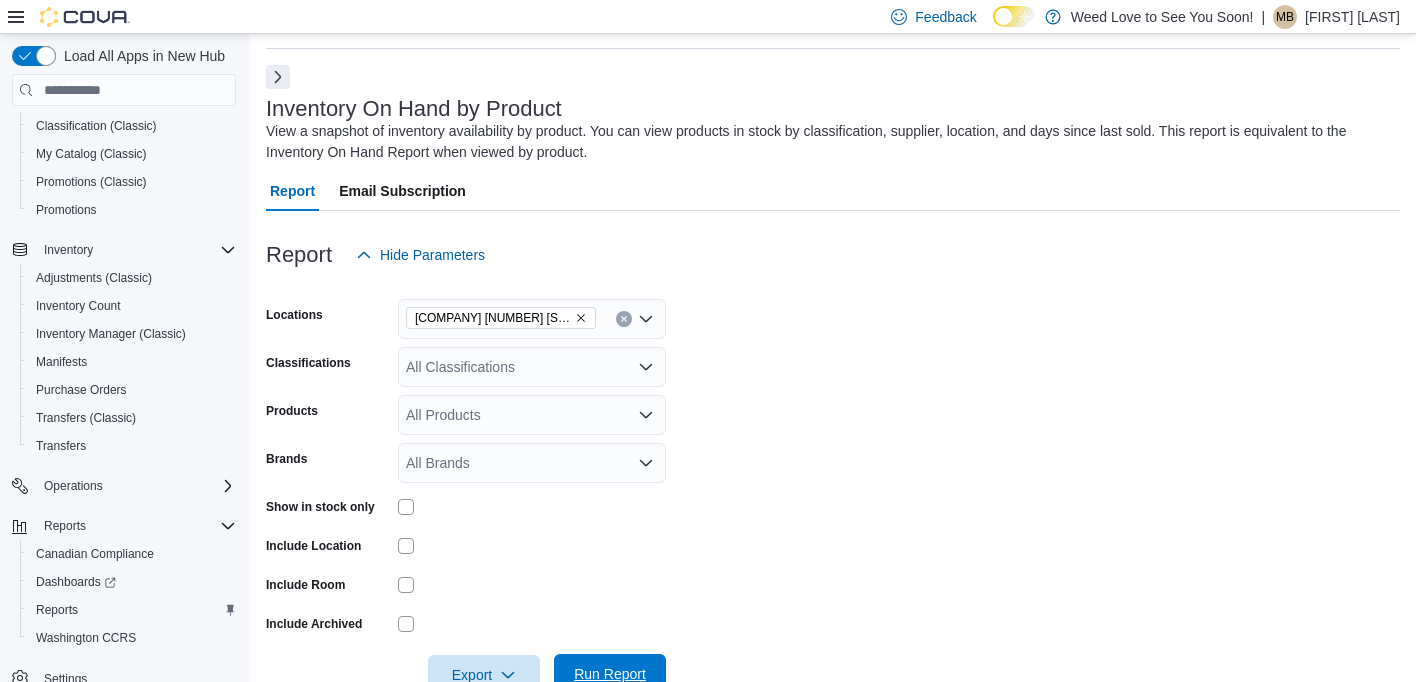 click on "Run Report" at bounding box center (610, 674) 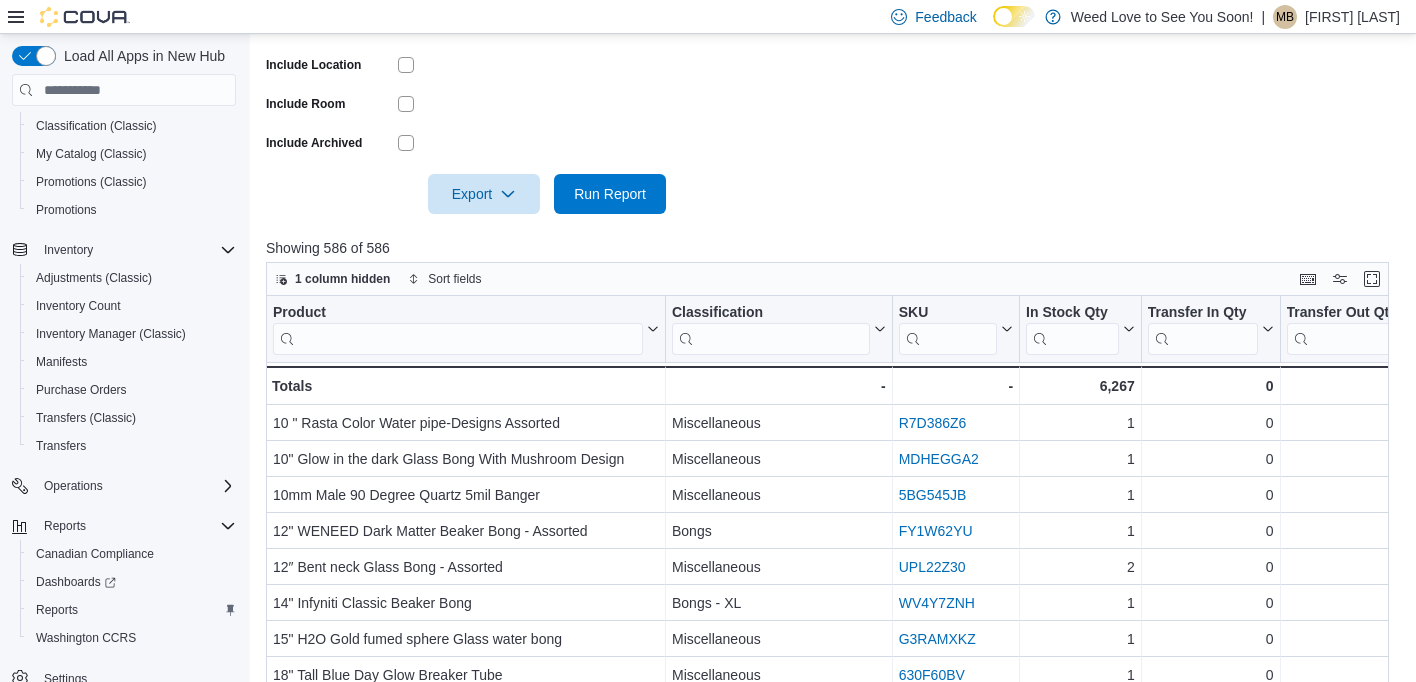 scroll, scrollTop: 549, scrollLeft: 0, axis: vertical 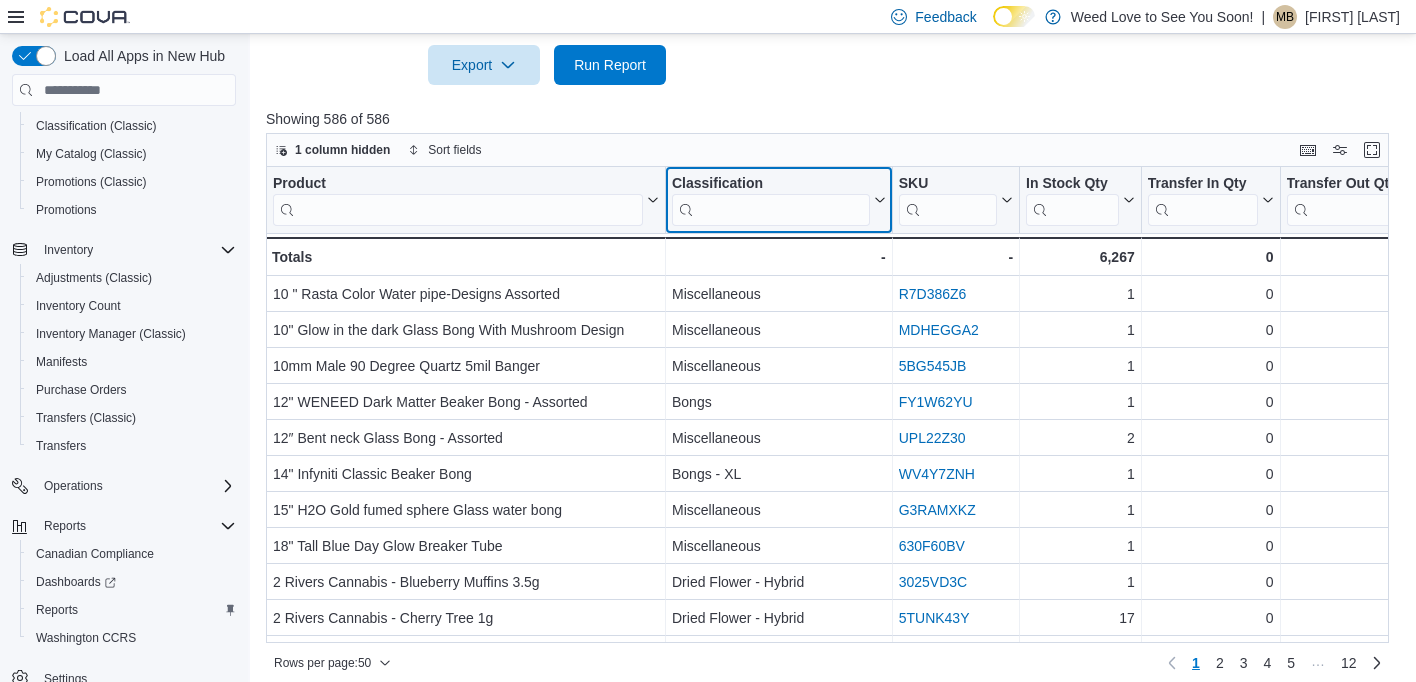 click at bounding box center [771, 210] 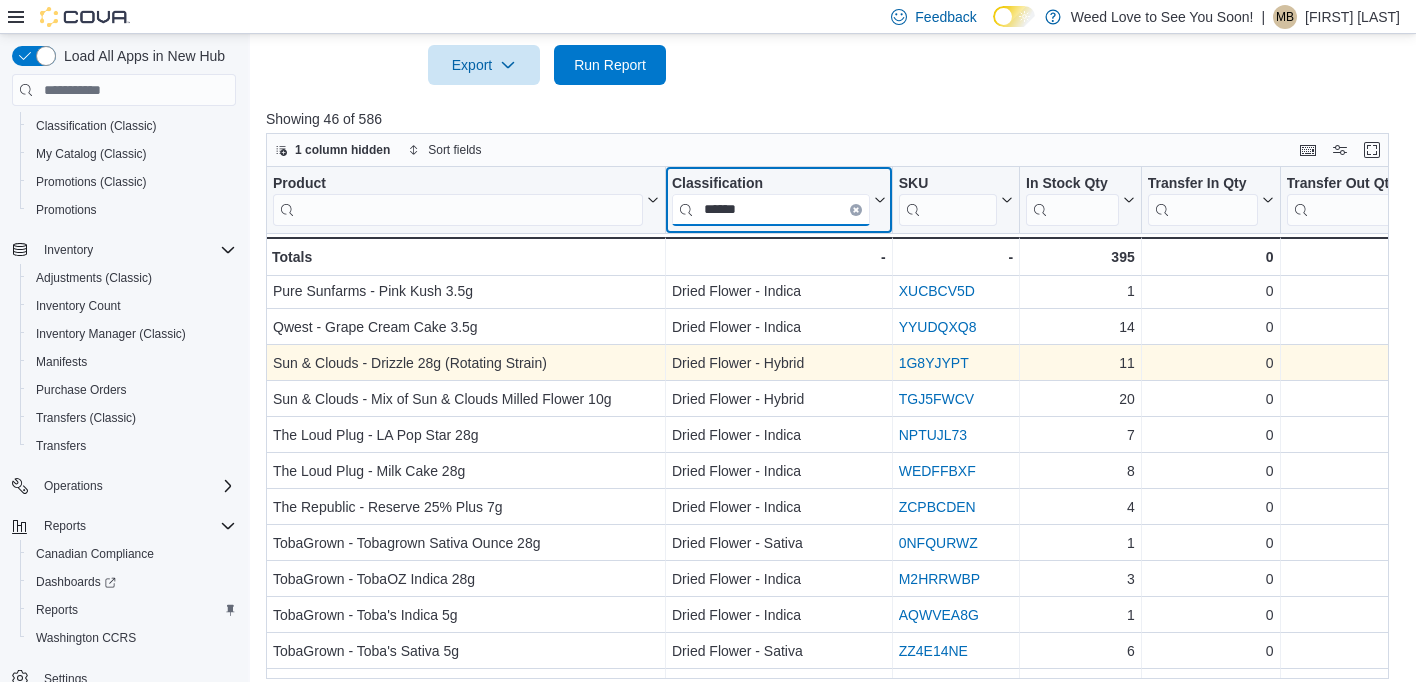 scroll, scrollTop: 972, scrollLeft: 0, axis: vertical 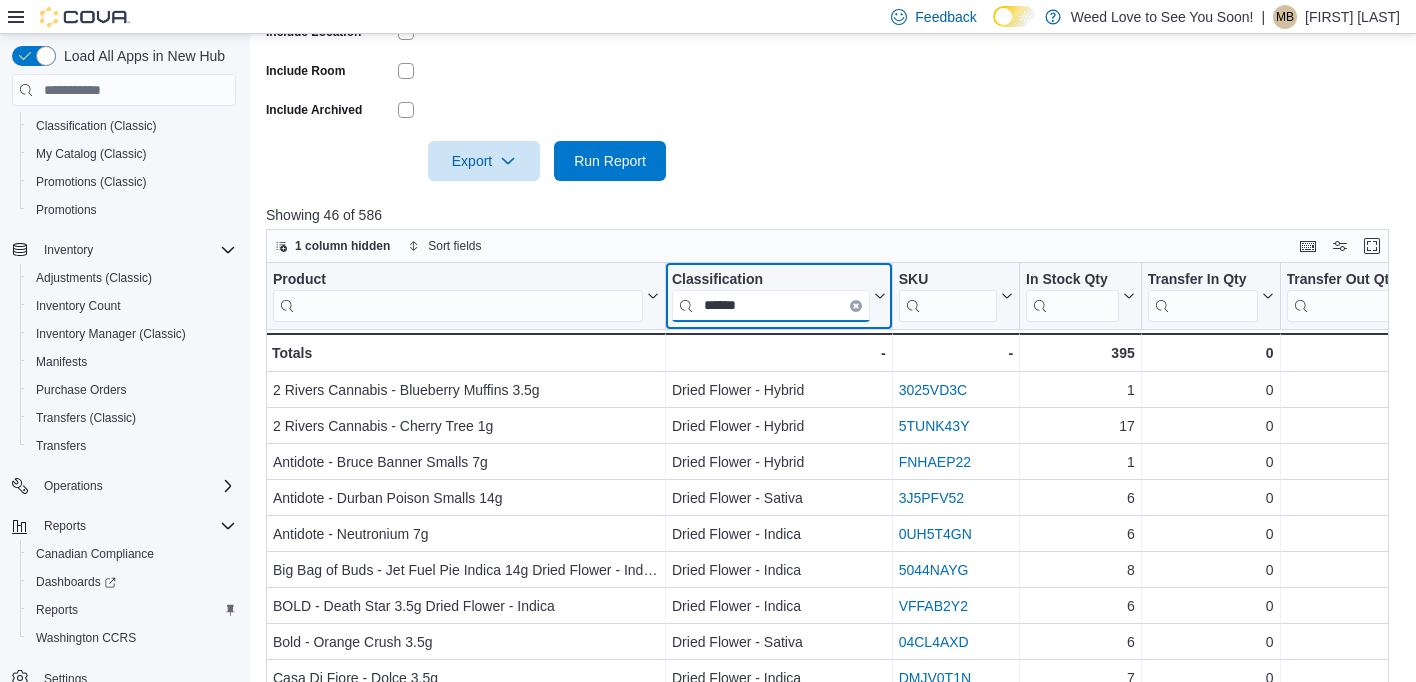 type on "******" 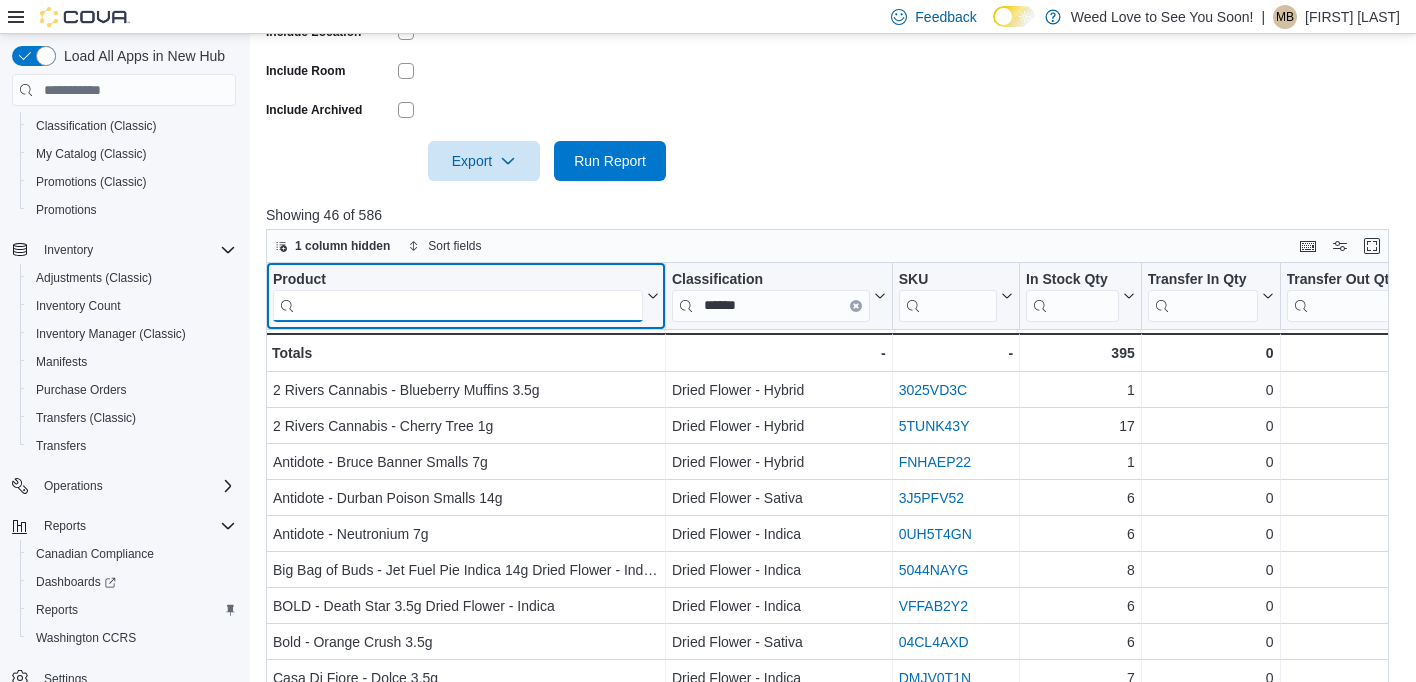 click at bounding box center [458, 306] 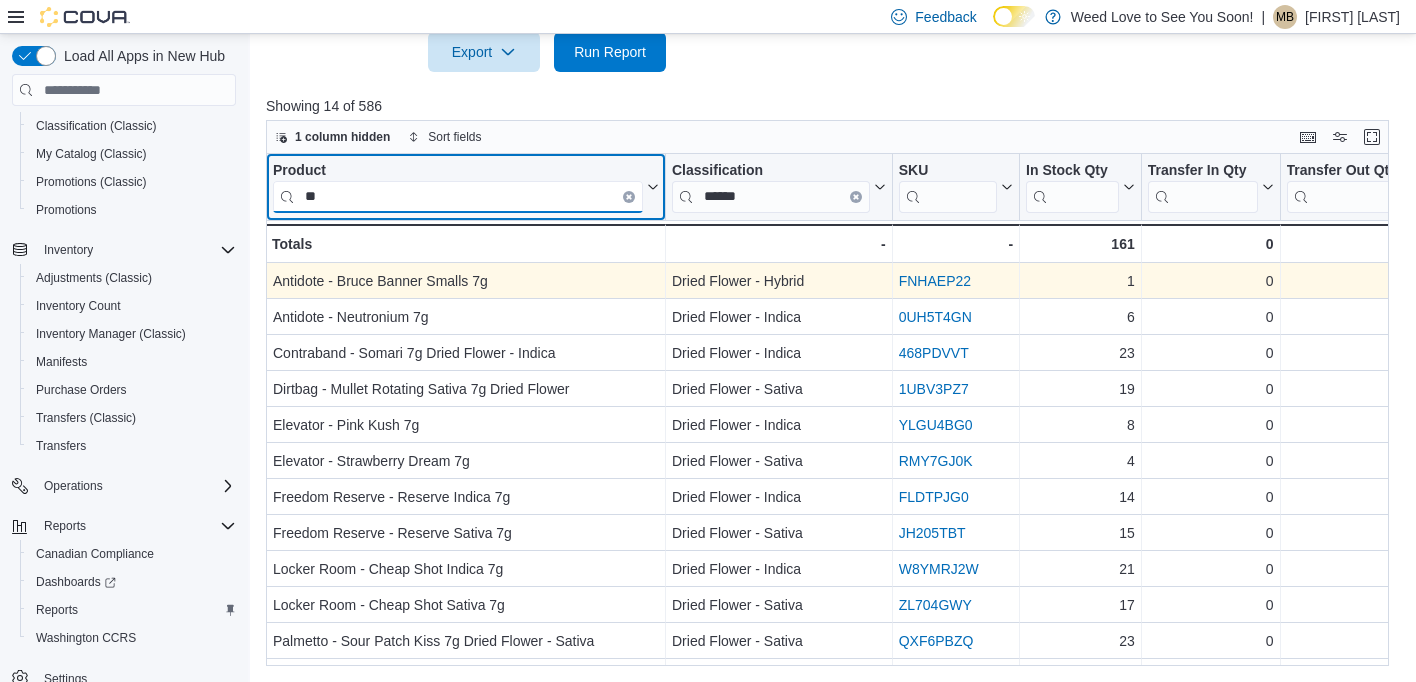 scroll, scrollTop: 688, scrollLeft: 0, axis: vertical 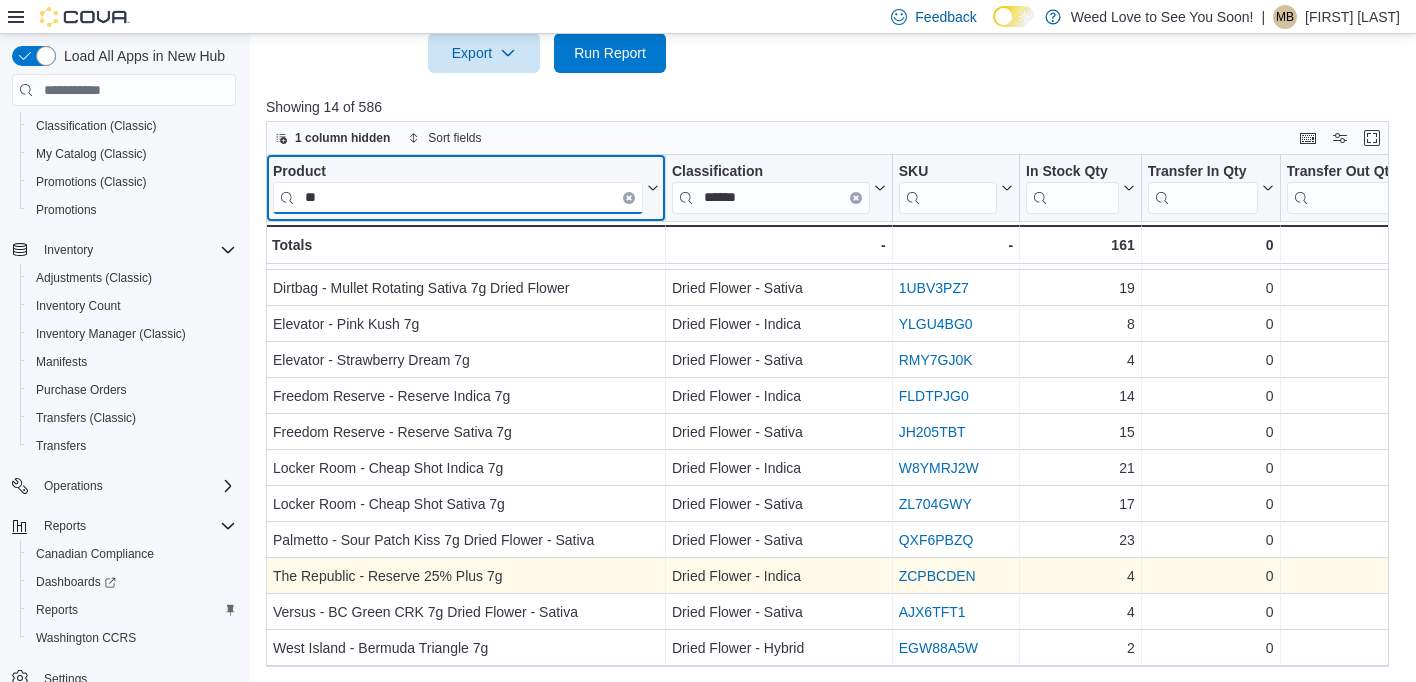 drag, startPoint x: 313, startPoint y: 197, endPoint x: 283, endPoint y: 197, distance: 30 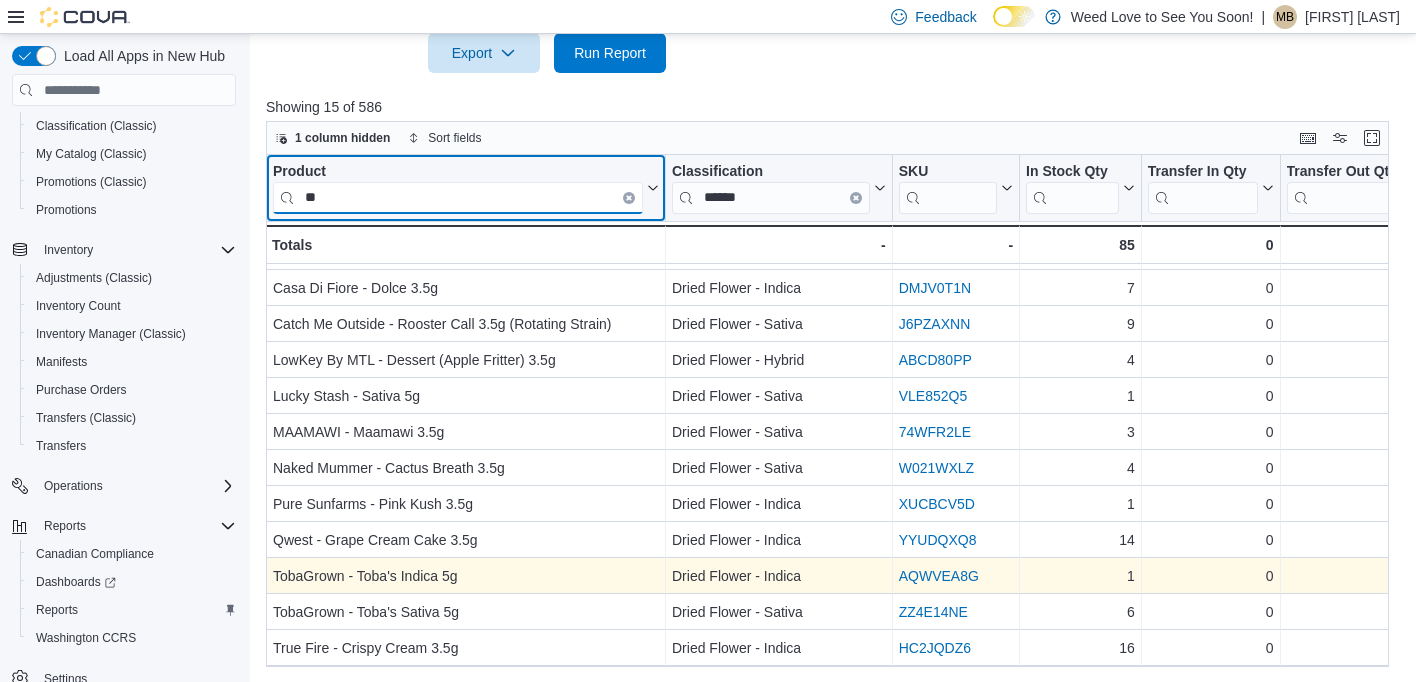 type on "**" 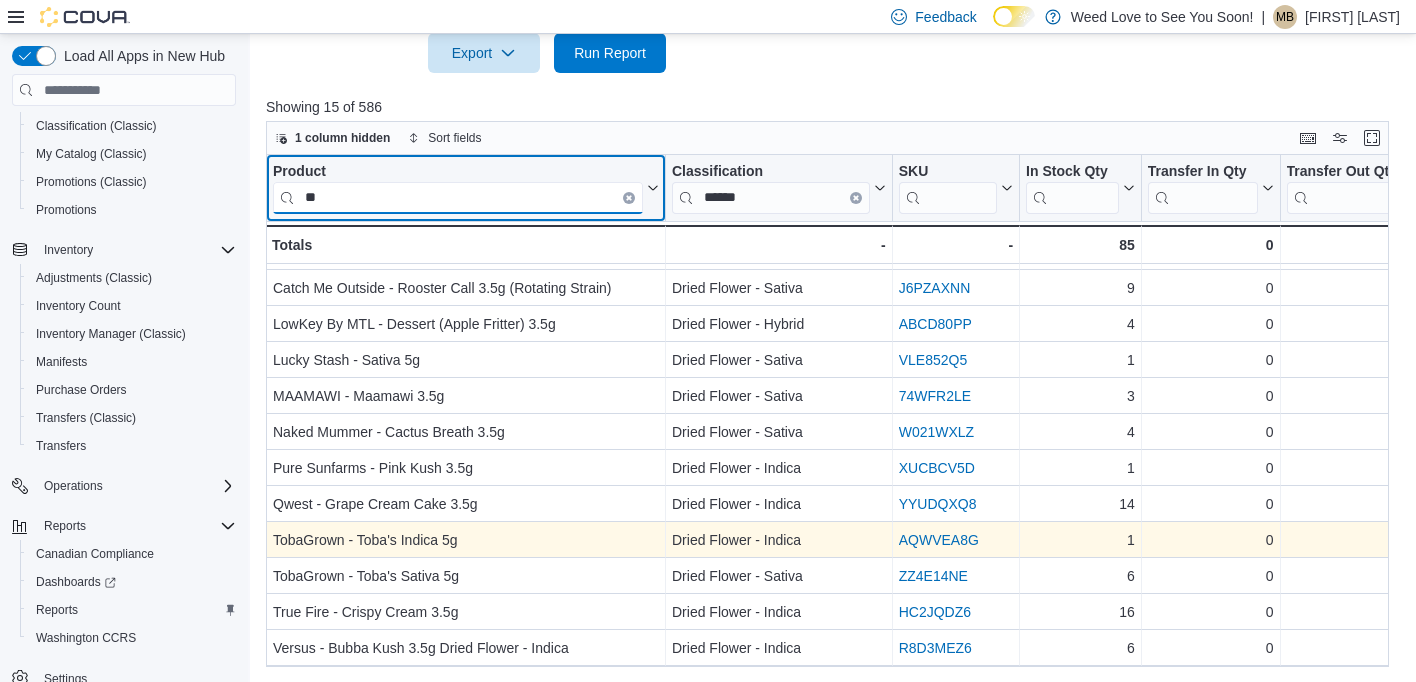 scroll, scrollTop: 138, scrollLeft: 0, axis: vertical 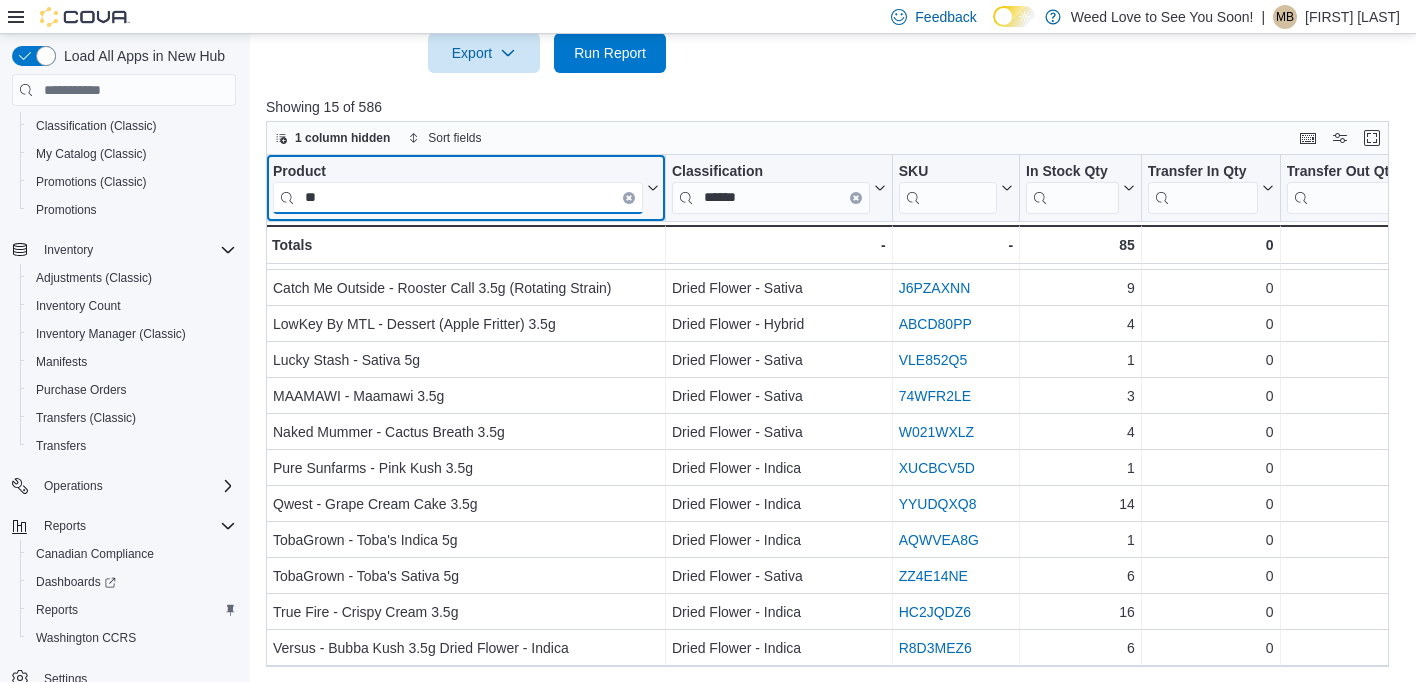 drag, startPoint x: 330, startPoint y: 199, endPoint x: 282, endPoint y: 195, distance: 48.166378 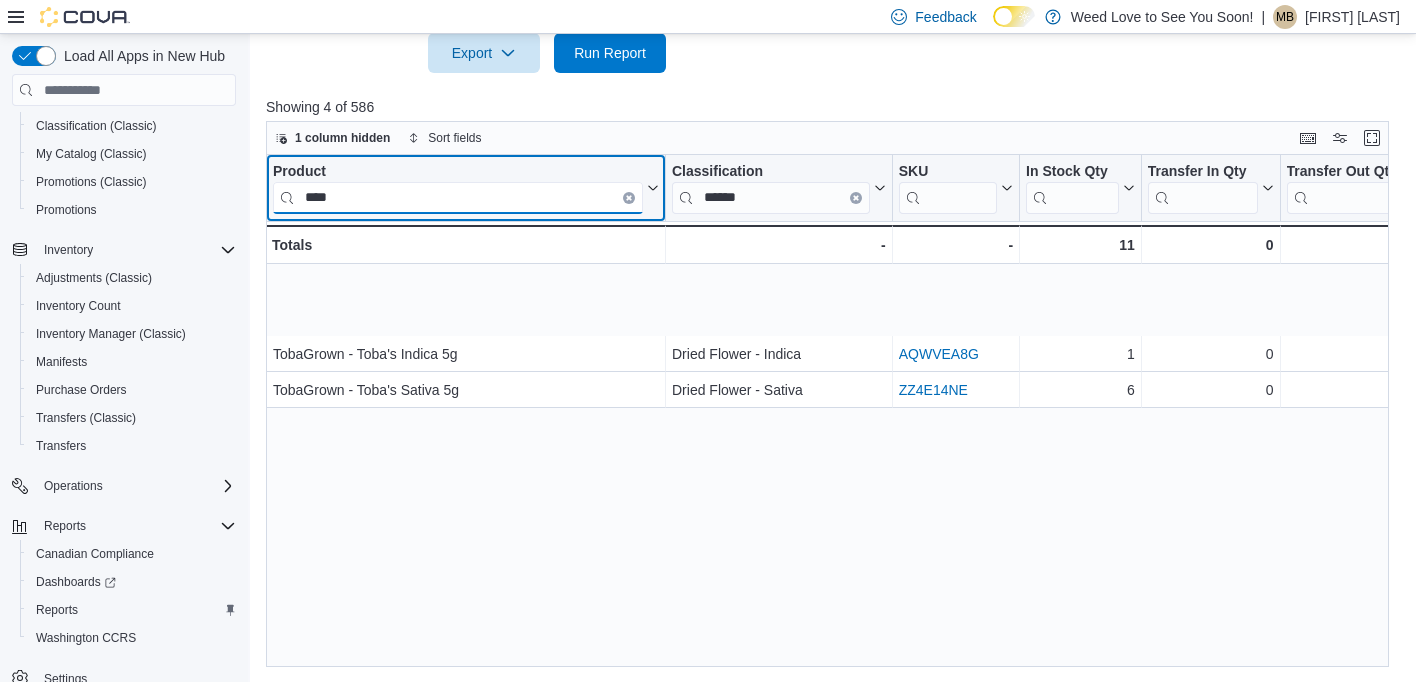 type on "****" 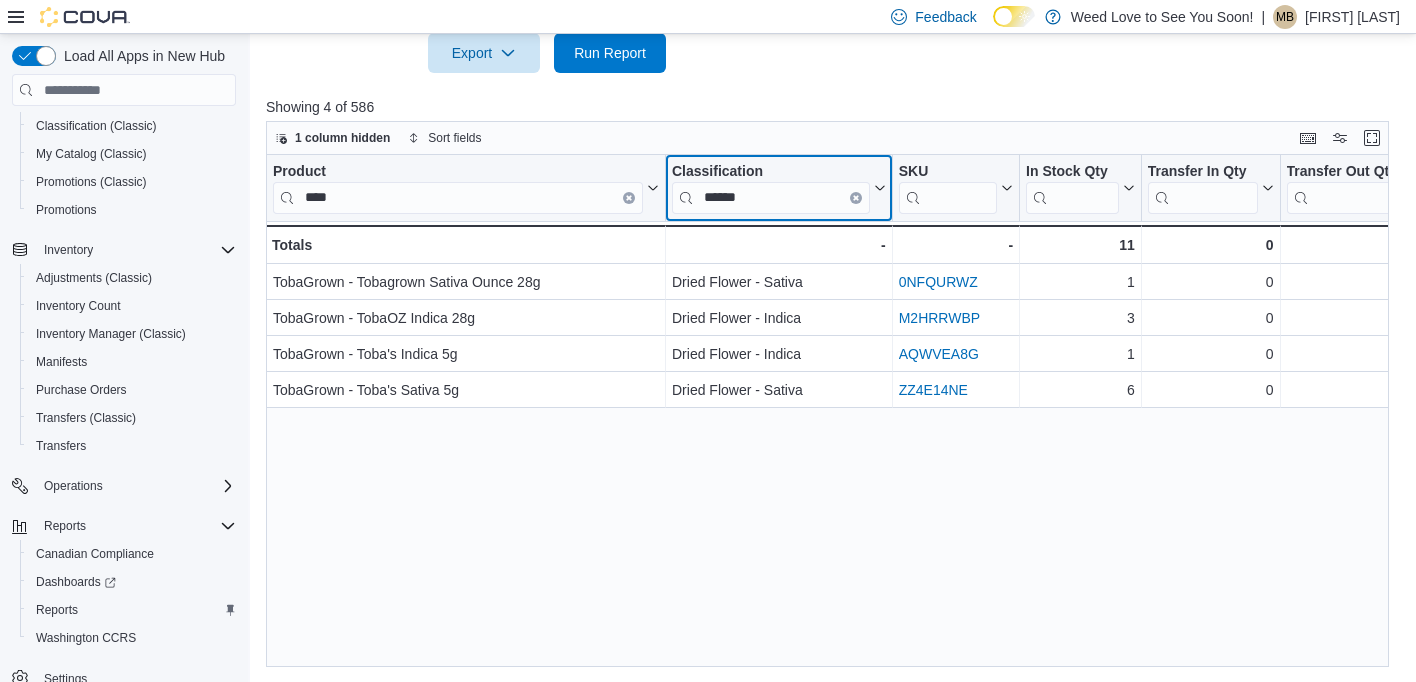 click on "Product **** Click to view column header actions Classification ****** Click to view column header actions SKU Click to view column header actions In Stock Qty Click to view column header actions Transfer In Qty Click to view column header actions Transfer Out Qty Click to view column header actions On Order Qty Click to view column header actions Unit Type Click to view column header actions In Stock Cost Click to view column header actions Avg Unit Cost In Stock Click to view column header actions Regular Price Click to view column header actions Retail Value In Stock Click to view column header actions Profit Margin ($) Click to view column header actions Profit Margin (%) Click to view column header actions Markup Click to view column header actions First Received Date Click to view column header actions Last Received Date Click to view column header actions Total Profit Margin ($) Click to view column header actions Net Weight Click to view column header actions Total Net Weight In Stock Supplier Brand 0" at bounding box center [827, 410] 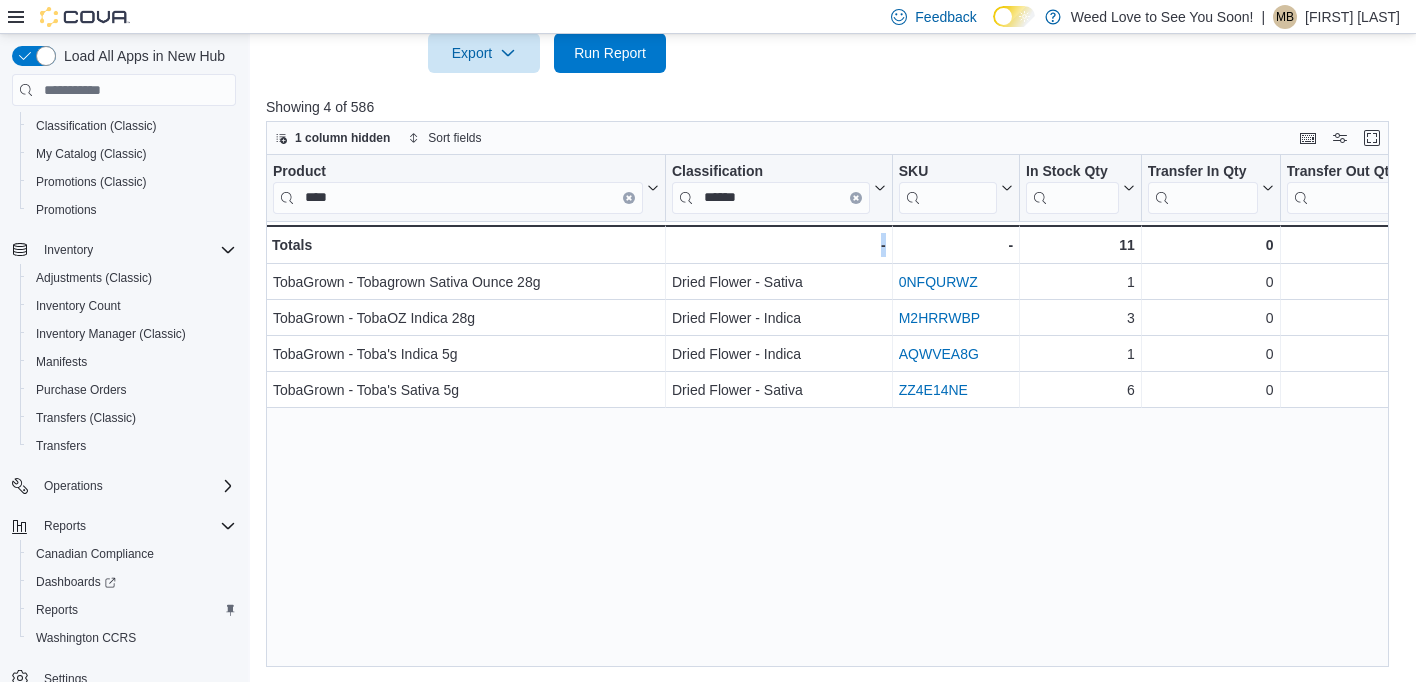 click on "Product **** Click to view column header actions Classification ****** Click to view column header actions SKU Click to view column header actions In Stock Qty Click to view column header actions Transfer In Qty Click to view column header actions Transfer Out Qty Click to view column header actions On Order Qty Click to view column header actions Unit Type Click to view column header actions In Stock Cost Click to view column header actions Avg Unit Cost In Stock Click to view column header actions Regular Price Click to view column header actions Retail Value In Stock Click to view column header actions Profit Margin ($) Click to view column header actions Profit Margin (%) Click to view column header actions Markup Click to view column header actions First Received Date Click to view column header actions Last Received Date Click to view column header actions Total Profit Margin ($) Click to view column header actions Net Weight Click to view column header actions Total Net Weight In Stock Supplier Brand 0" at bounding box center (827, 410) 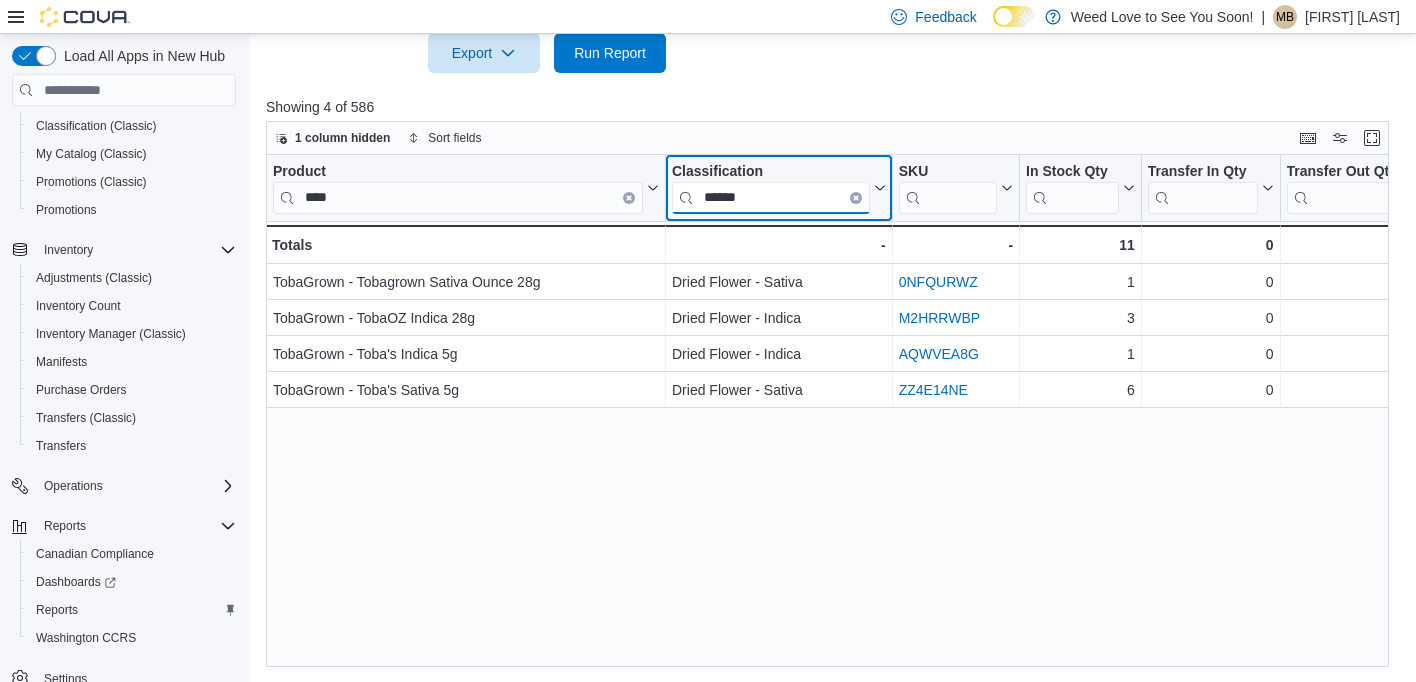 click on "******" at bounding box center [771, 198] 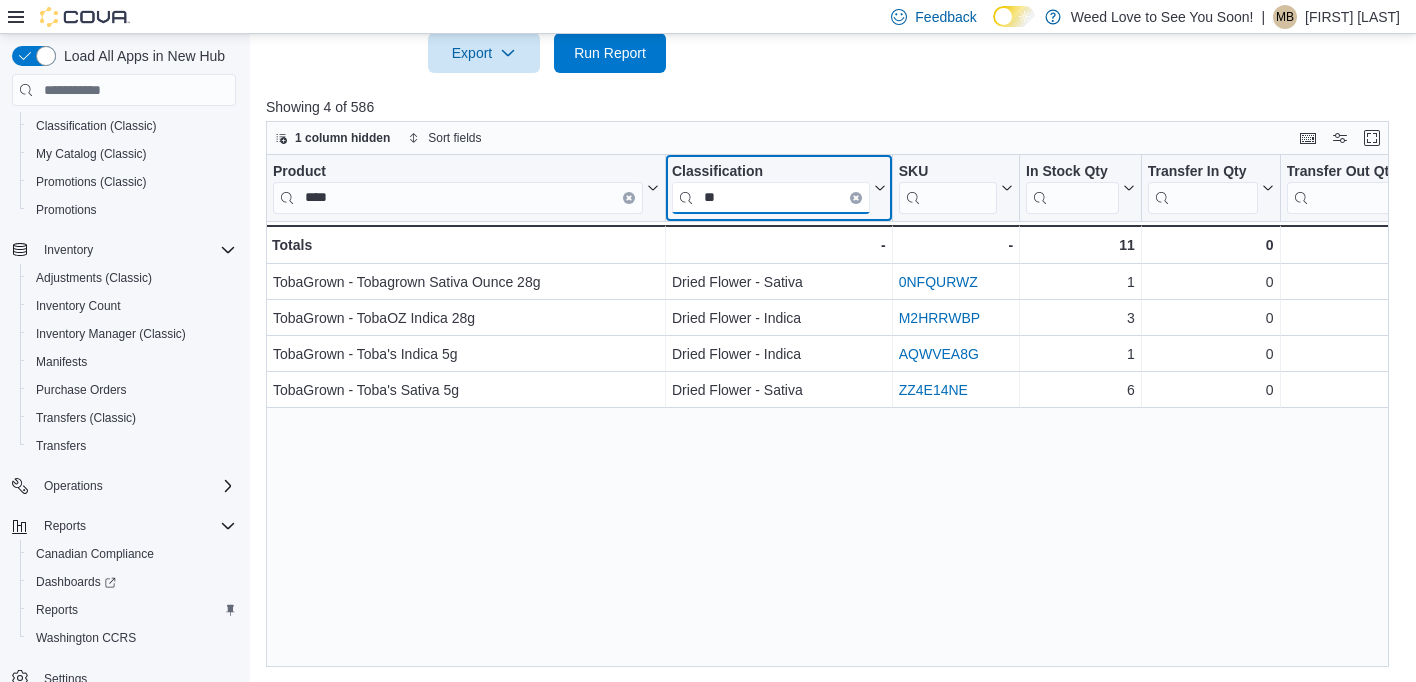 type on "***" 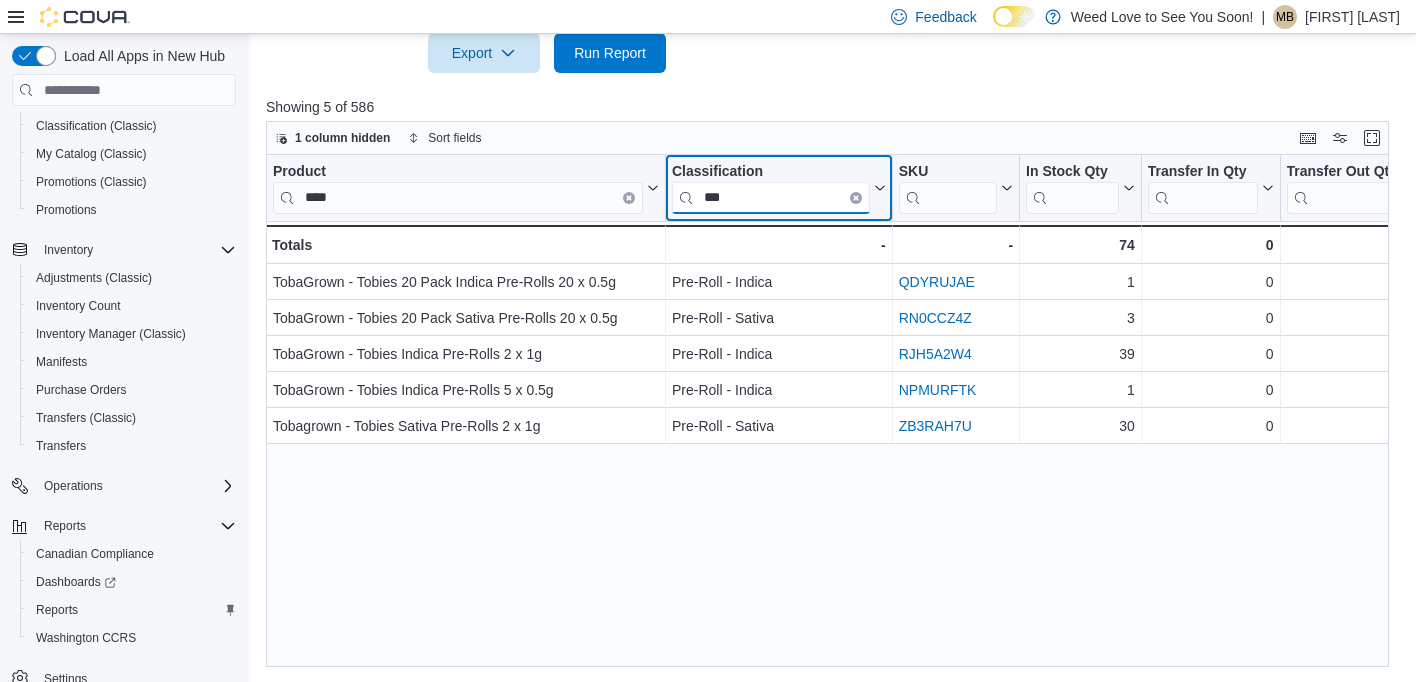 scroll, scrollTop: 0, scrollLeft: 0, axis: both 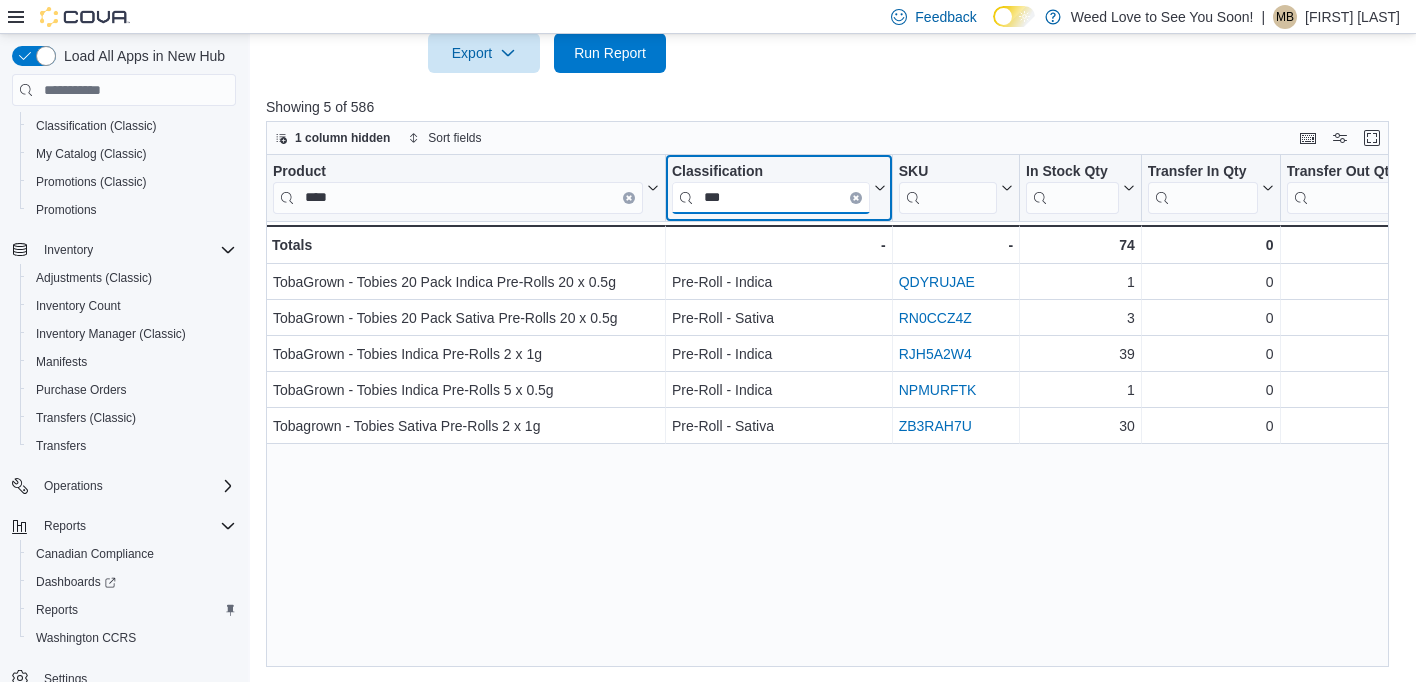 click on "***" at bounding box center (771, 198) 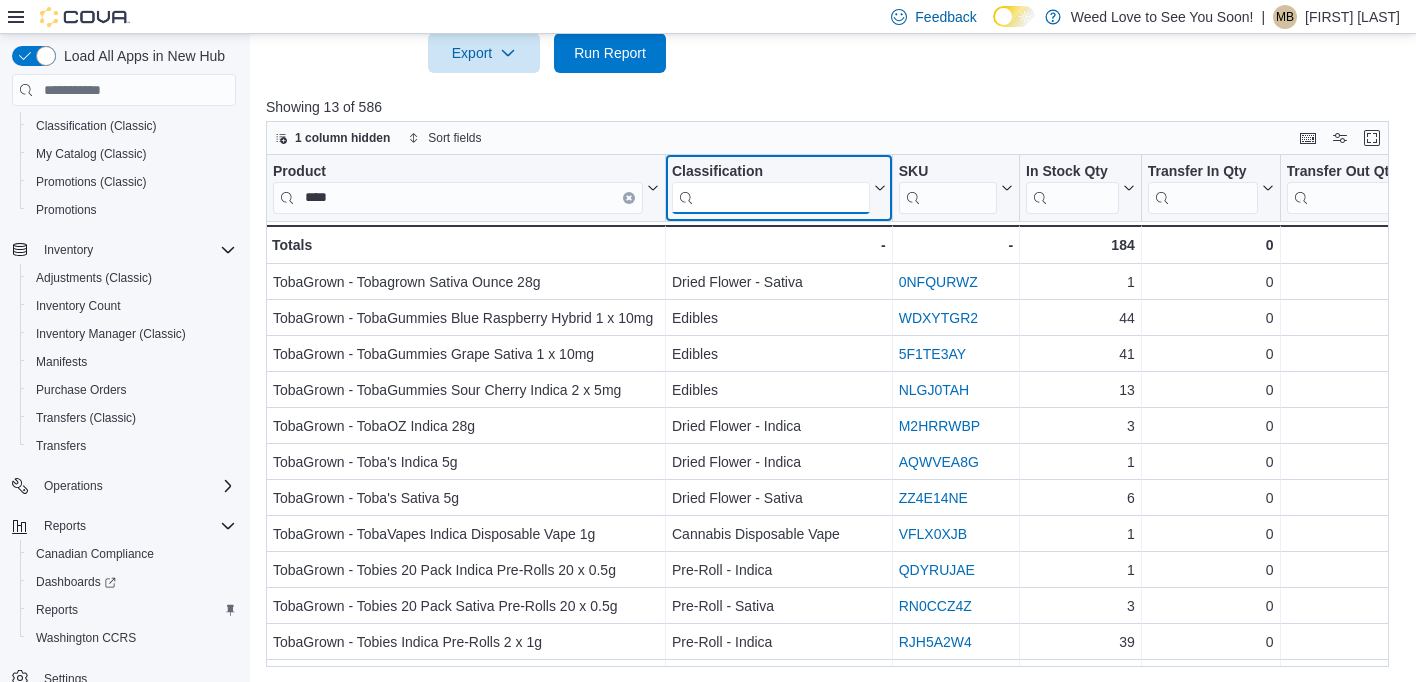 type 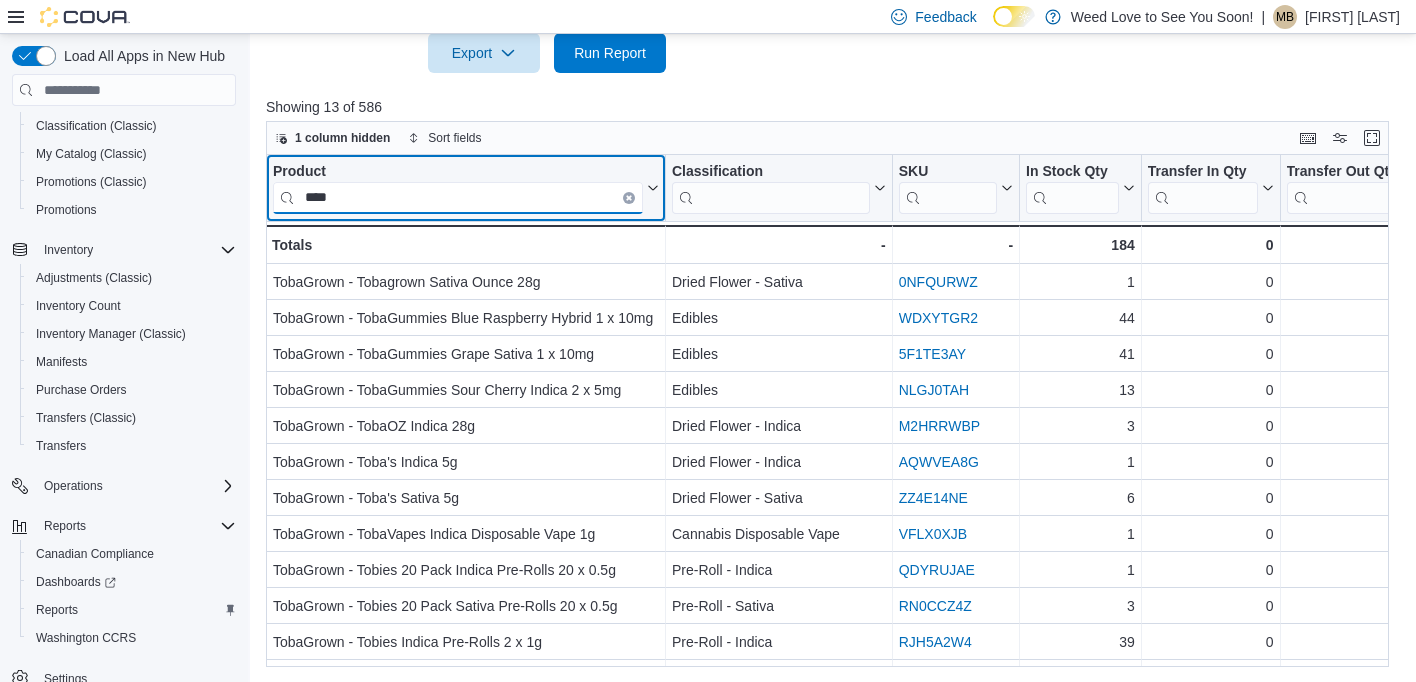 click on "****" at bounding box center (458, 198) 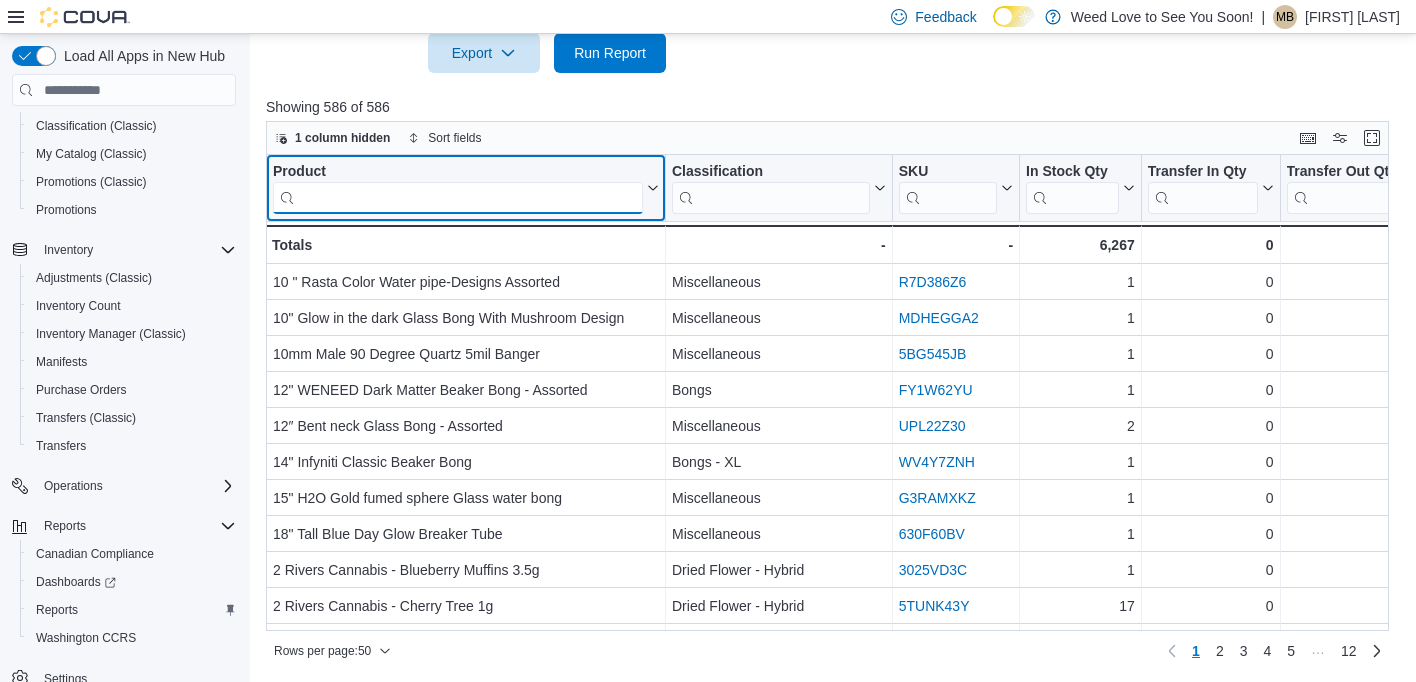 type 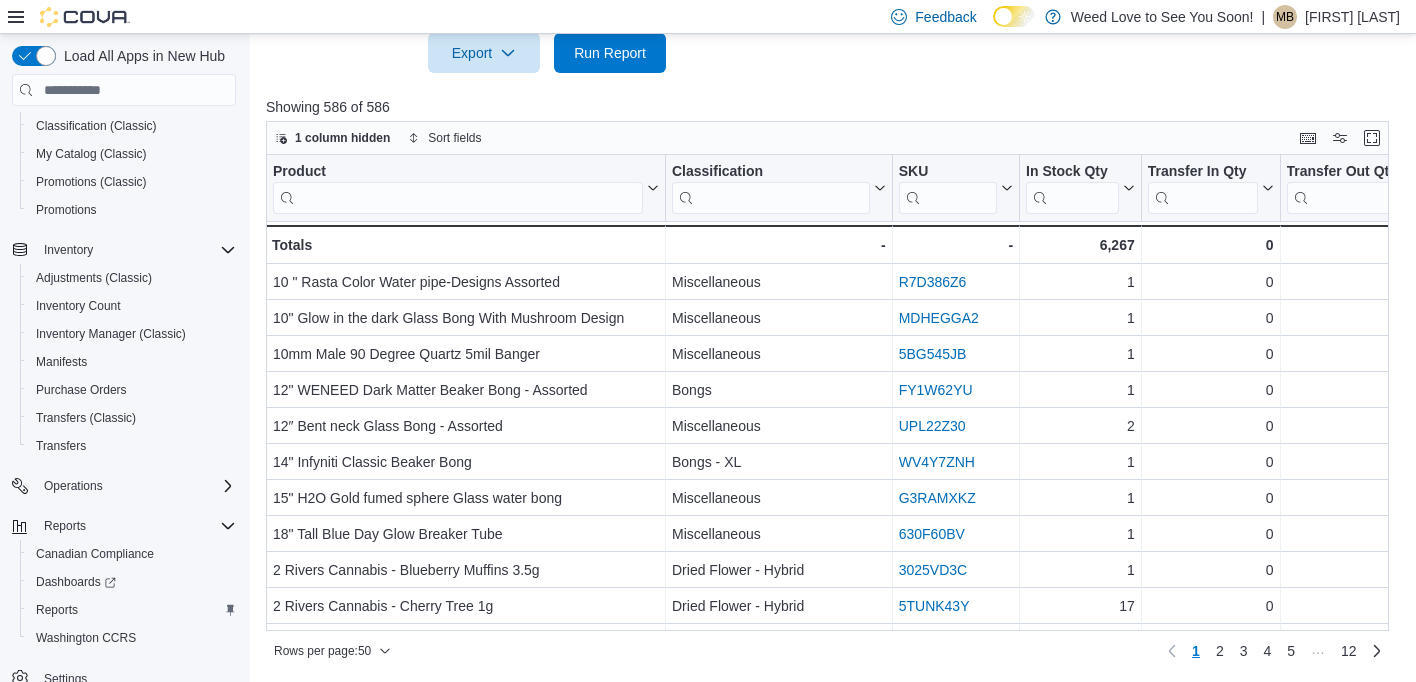 click at bounding box center [833, 85] 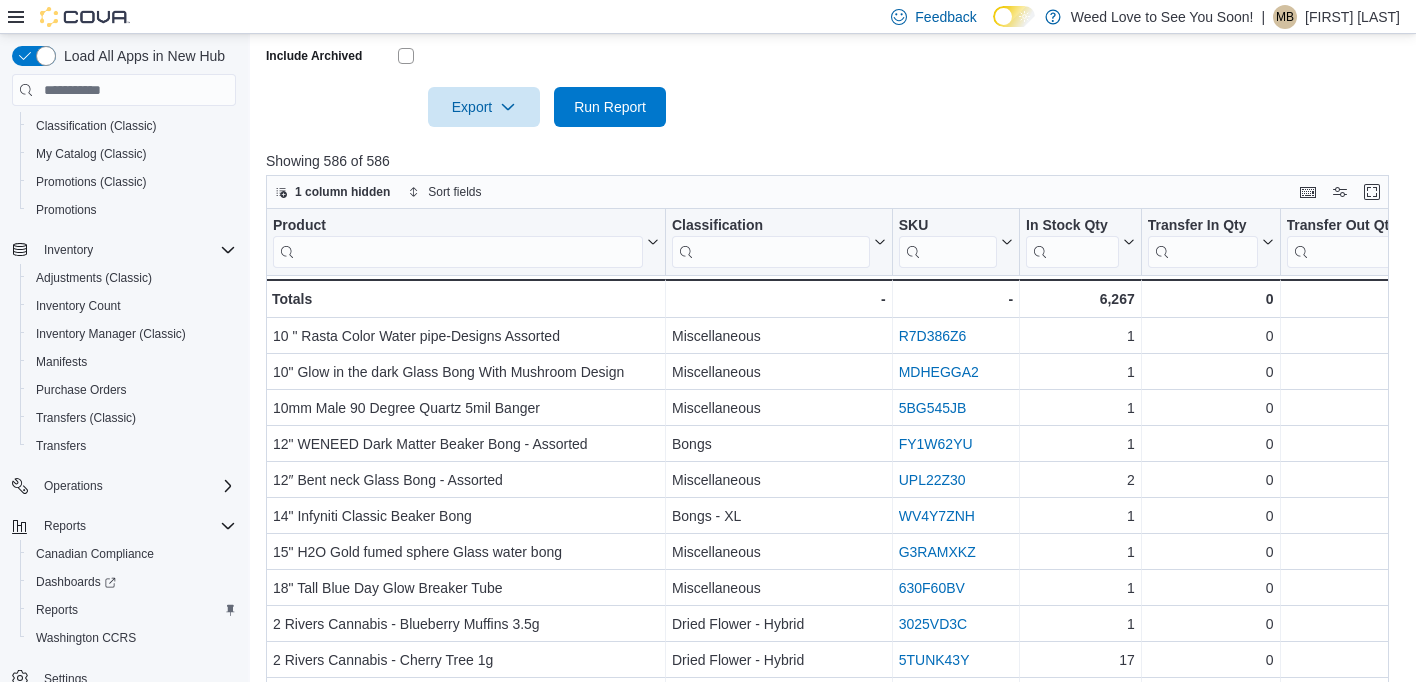 scroll, scrollTop: 665, scrollLeft: 0, axis: vertical 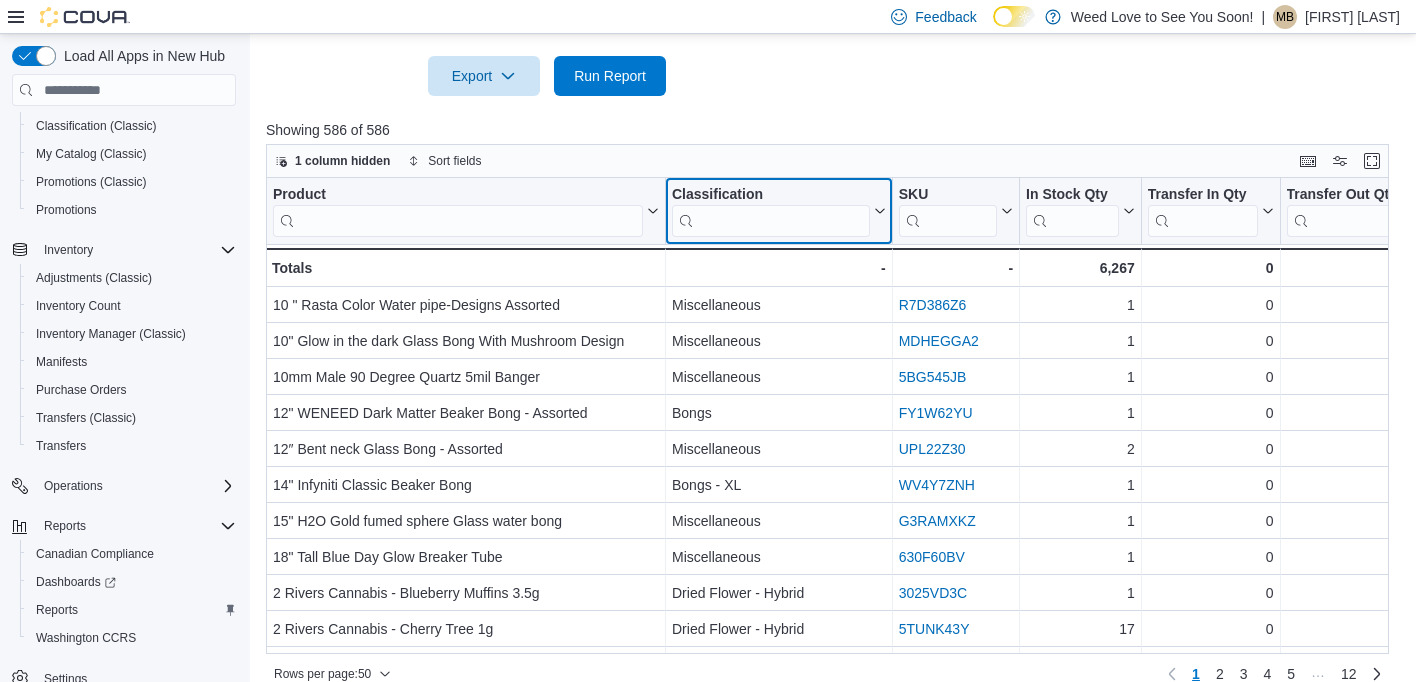 click at bounding box center (771, 221) 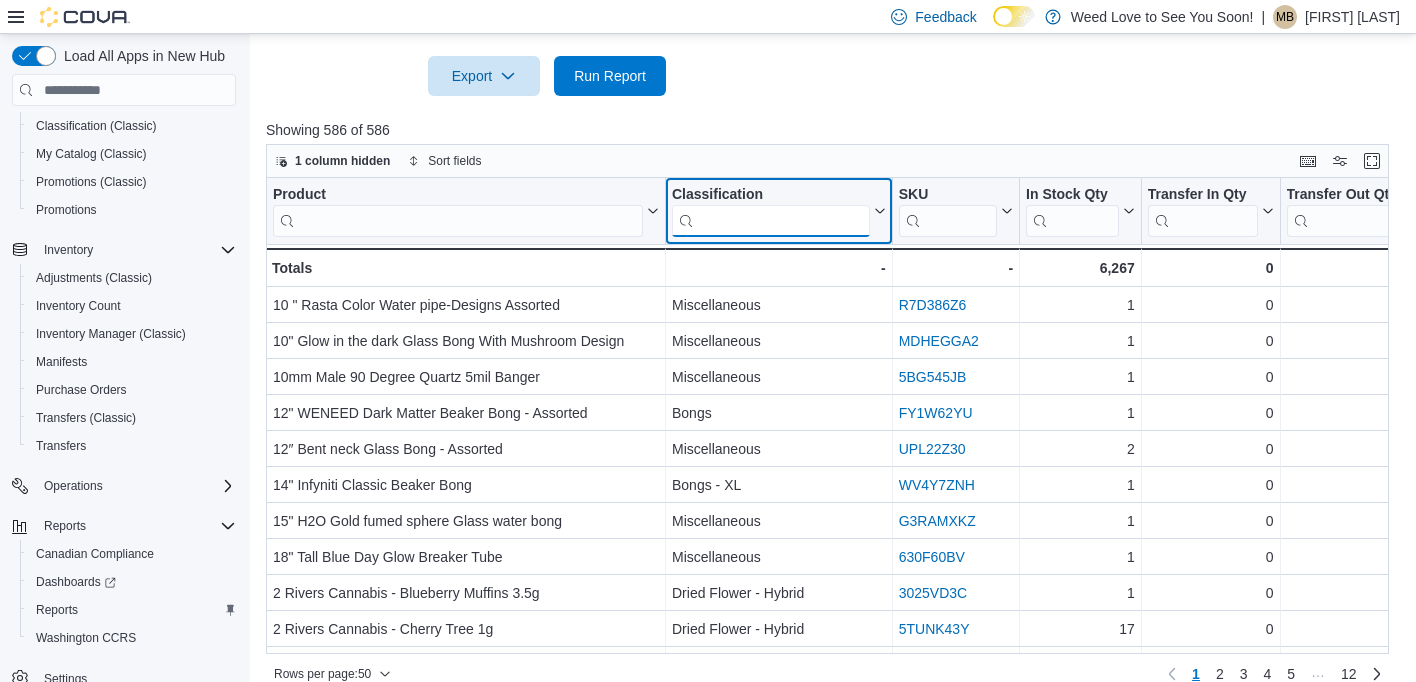 type on "*" 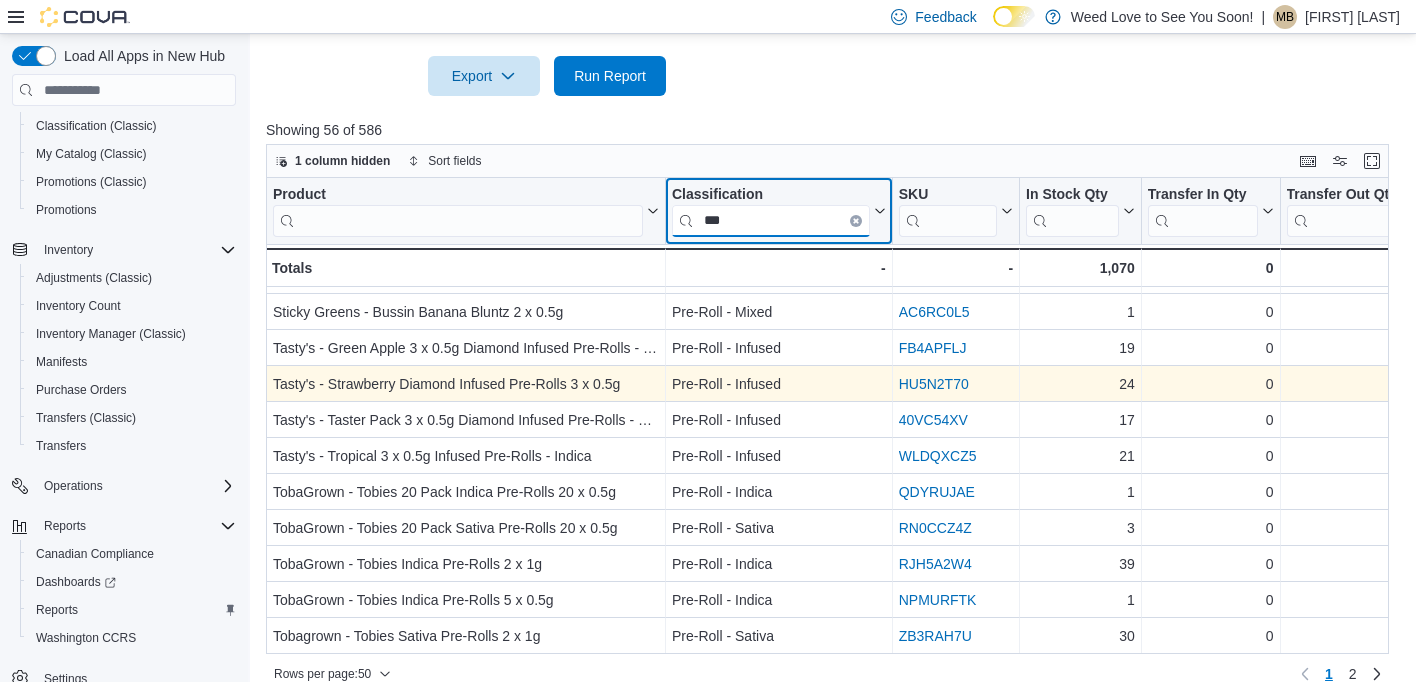 scroll, scrollTop: 1398, scrollLeft: 0, axis: vertical 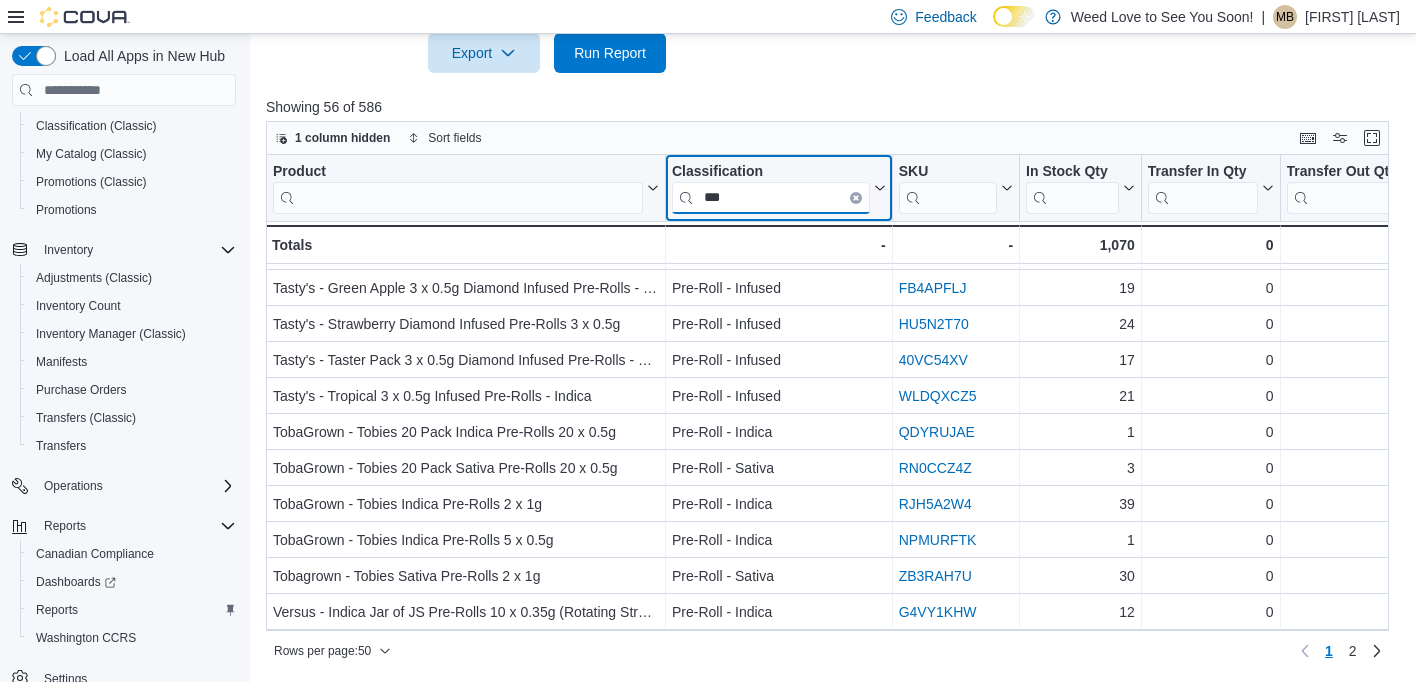 click on "***" at bounding box center (771, 198) 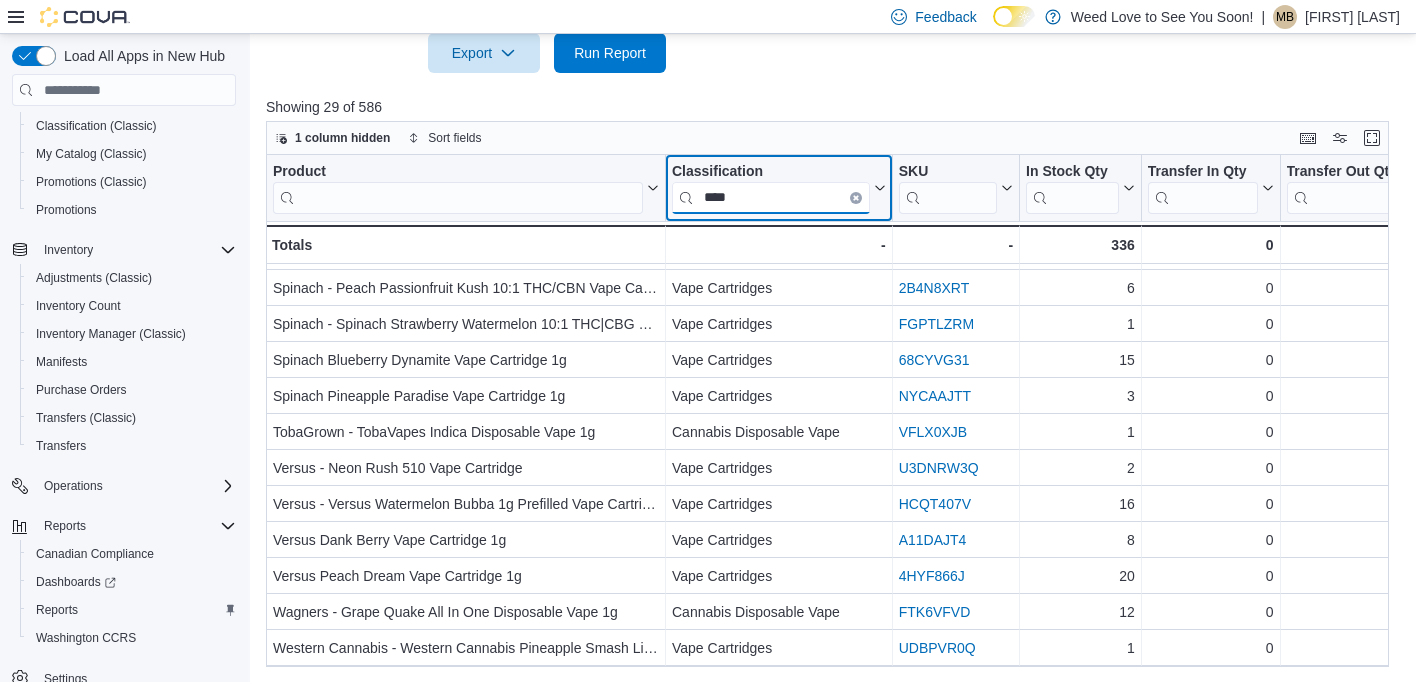 scroll, scrollTop: 642, scrollLeft: 0, axis: vertical 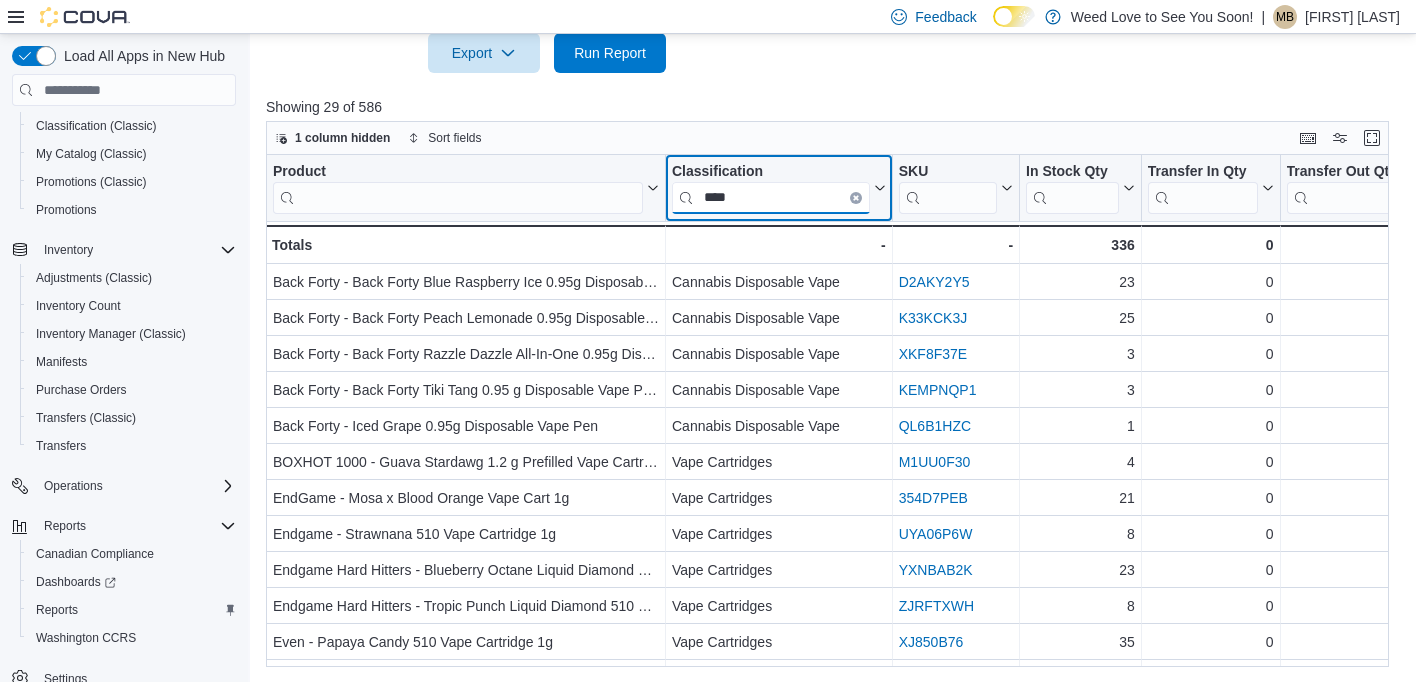 click on "****" at bounding box center [771, 198] 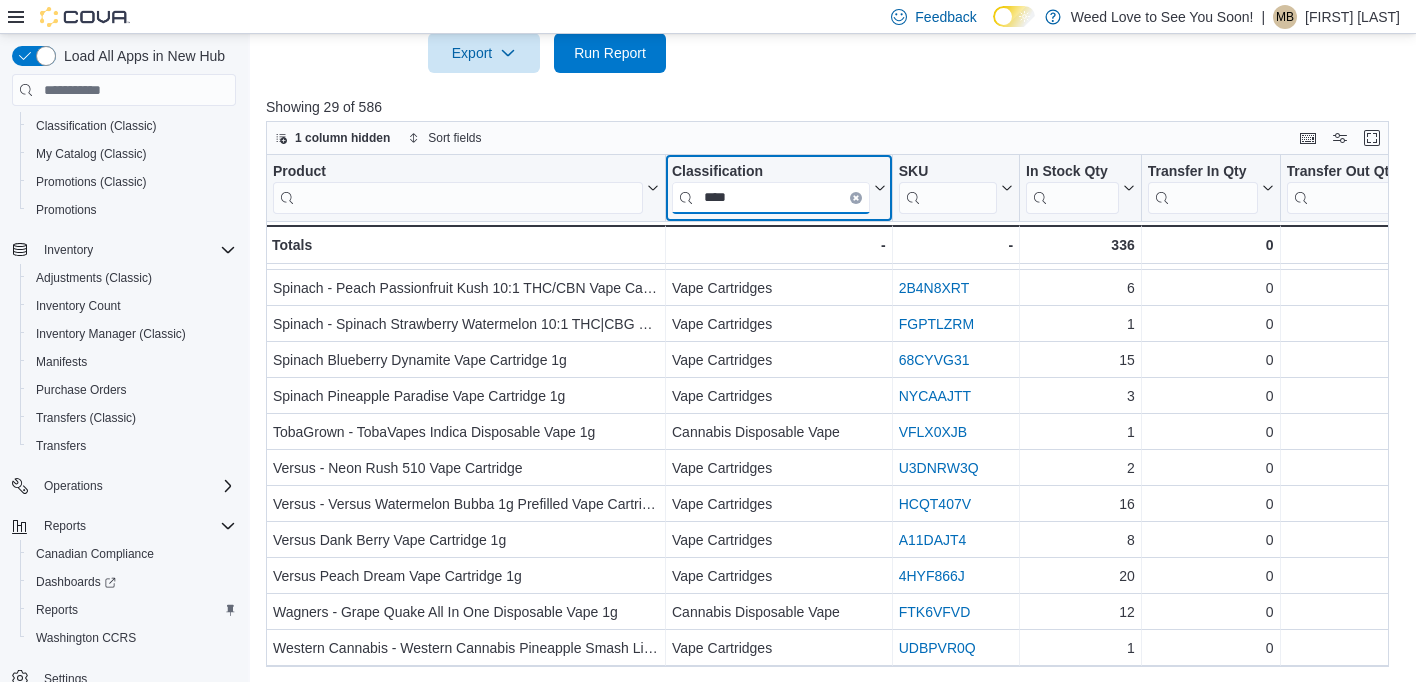 scroll, scrollTop: 642, scrollLeft: 0, axis: vertical 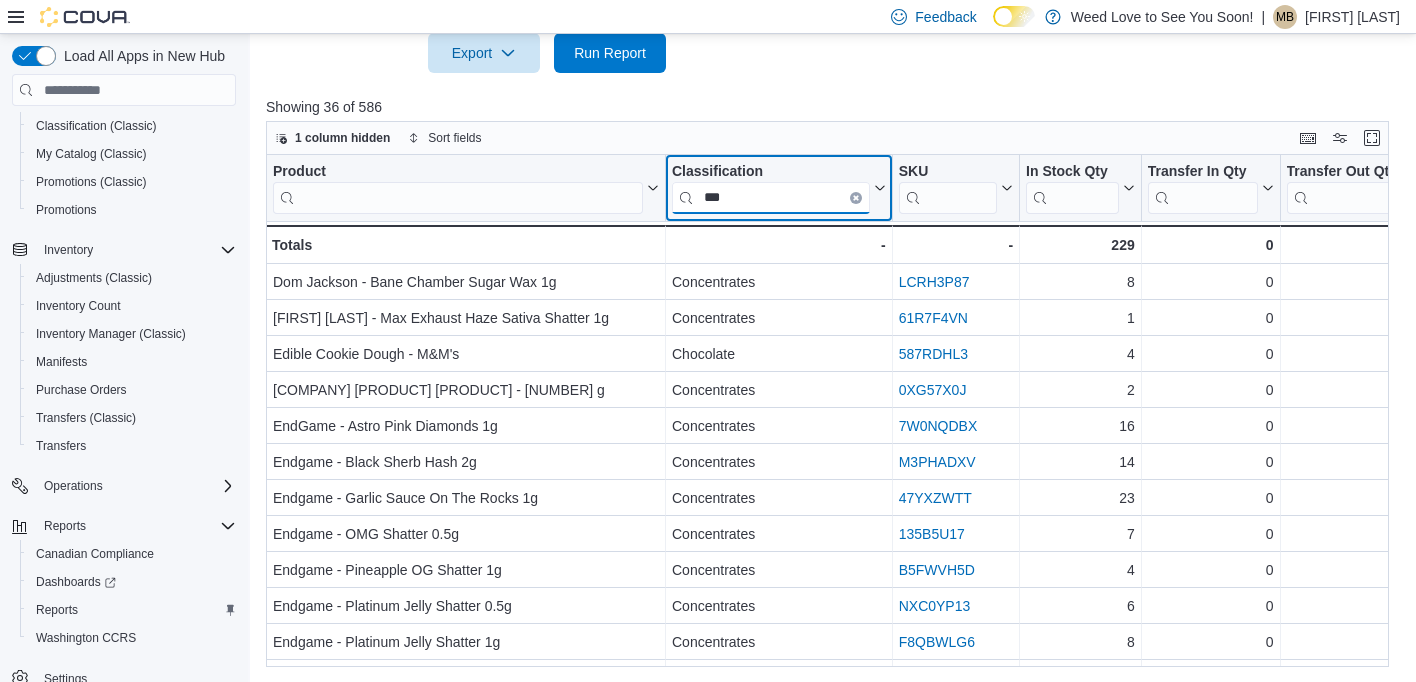 type on "****" 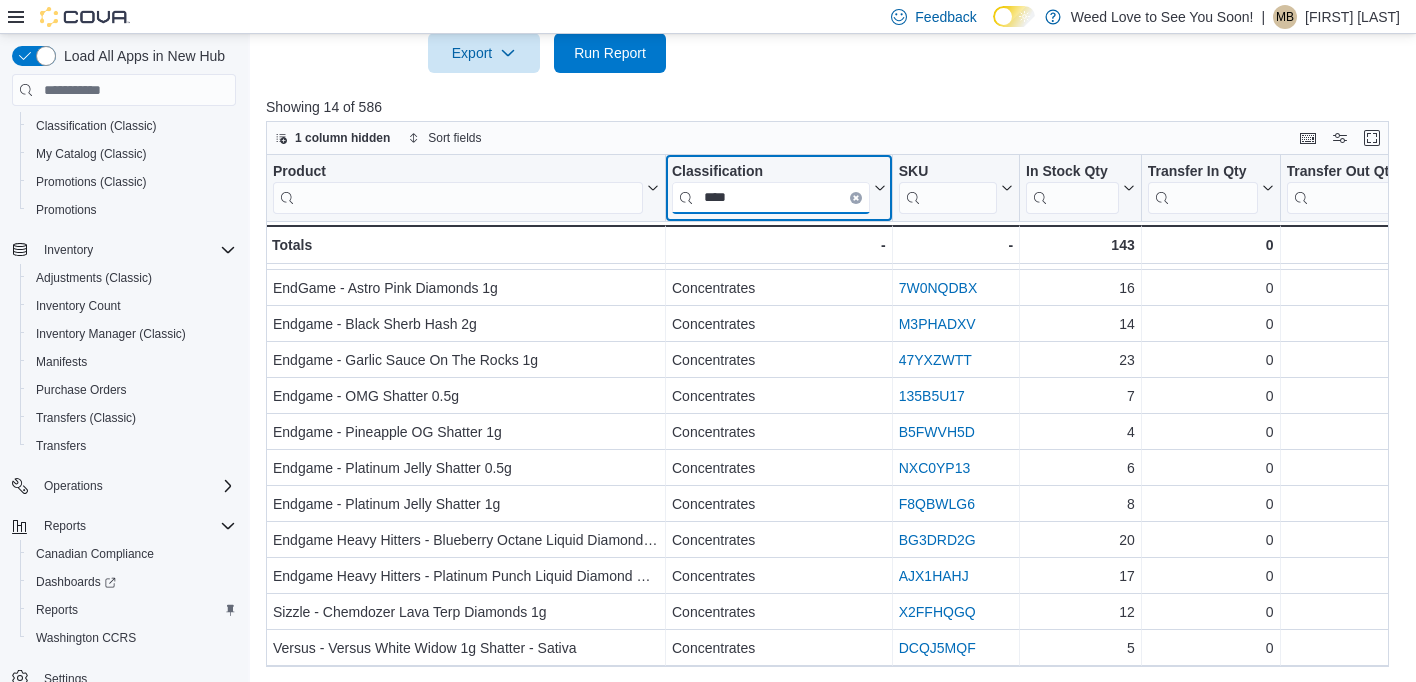 scroll, scrollTop: 102, scrollLeft: 0, axis: vertical 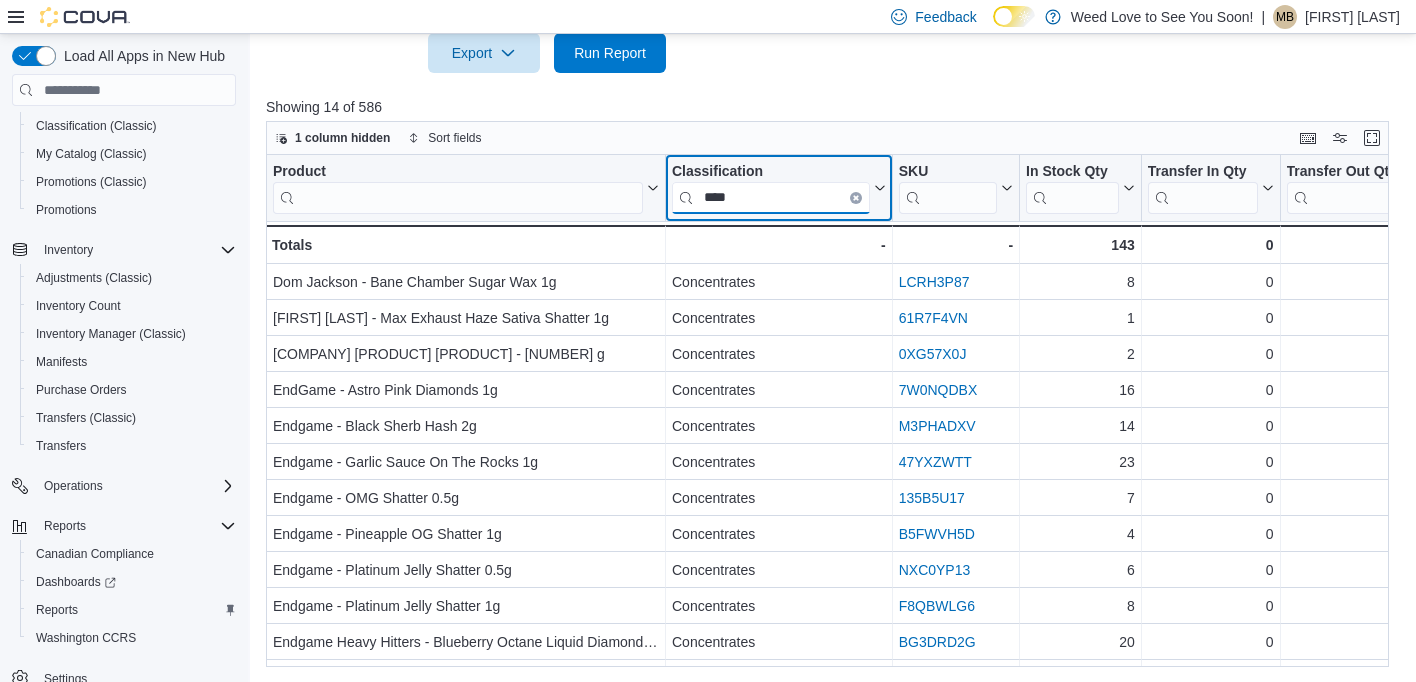 click on "****" at bounding box center [771, 198] 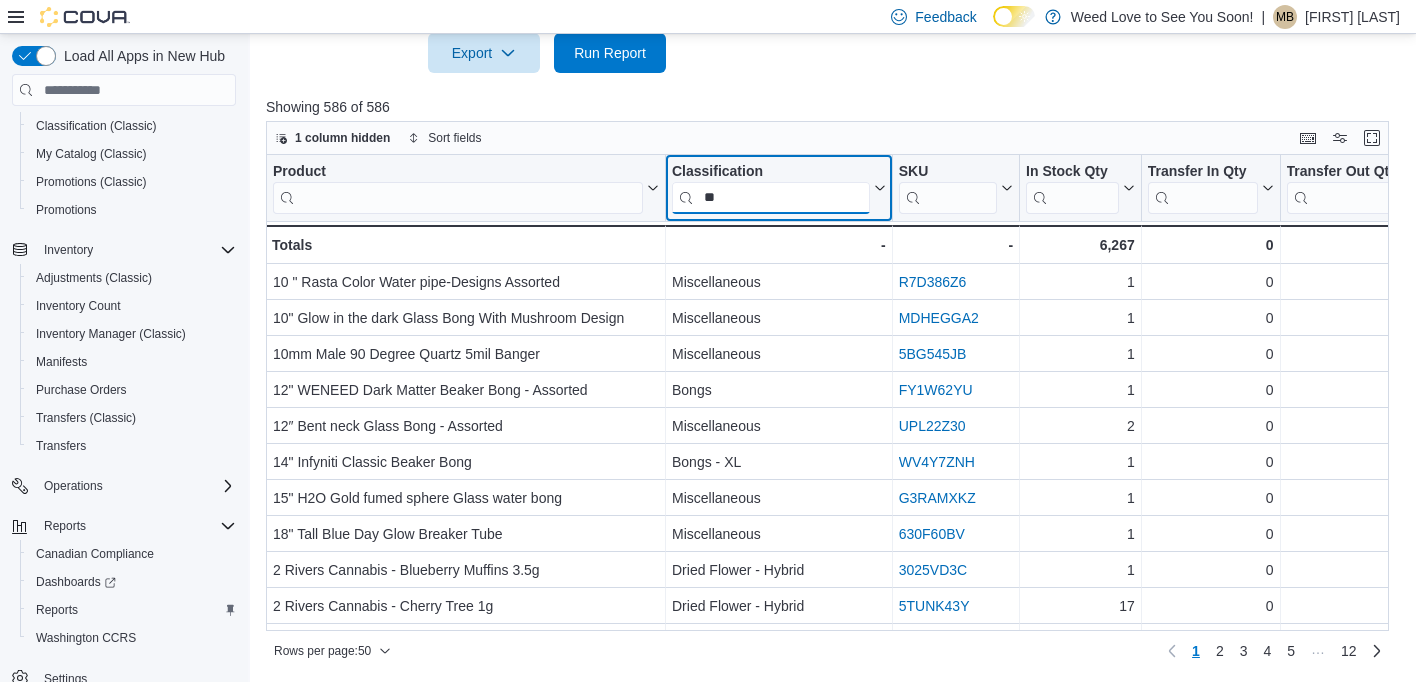 type on "***" 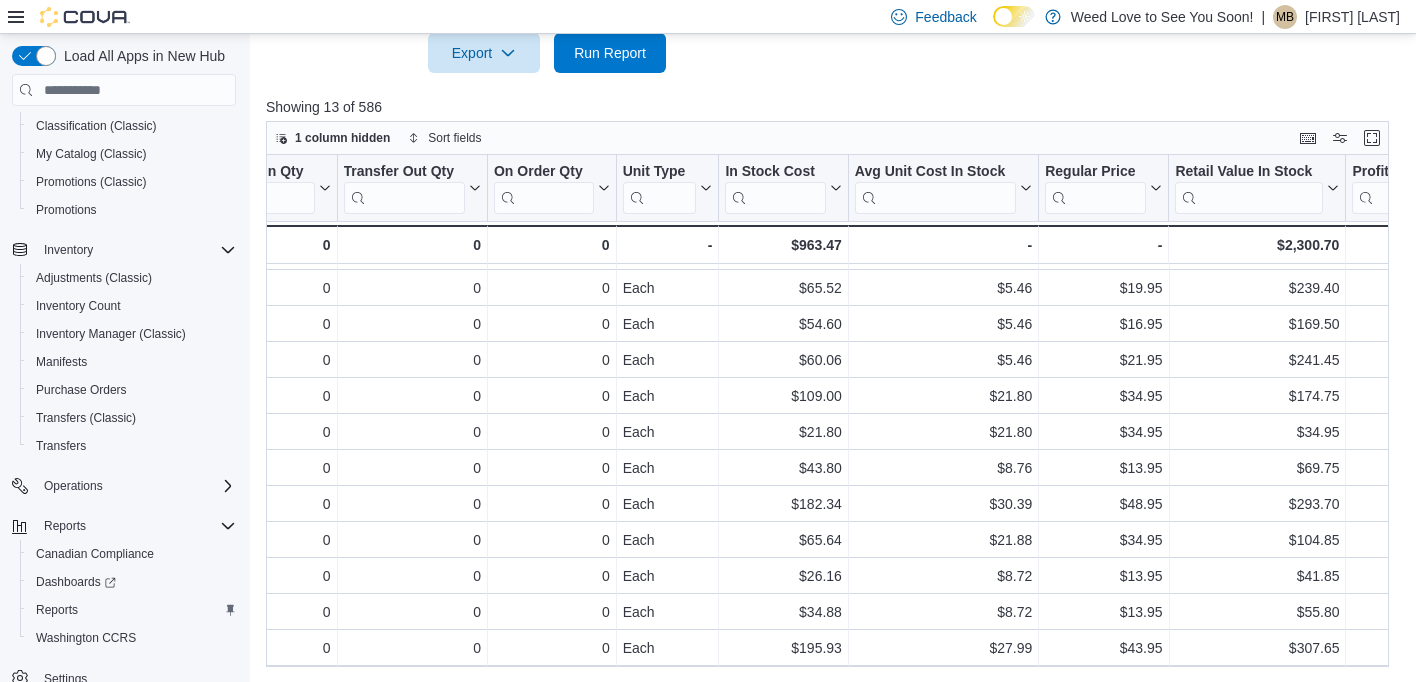 scroll, scrollTop: 66, scrollLeft: 956, axis: both 